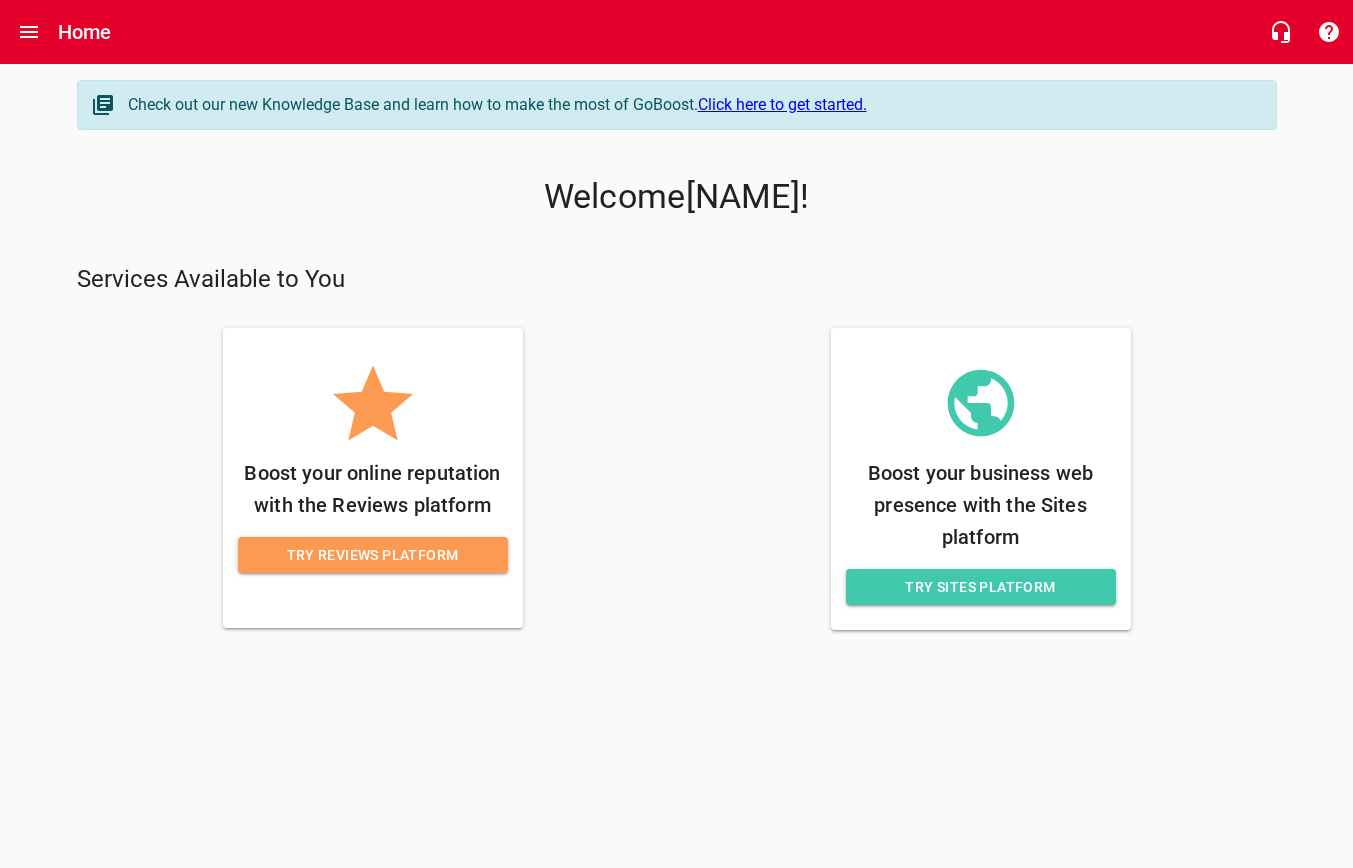 scroll, scrollTop: 0, scrollLeft: 0, axis: both 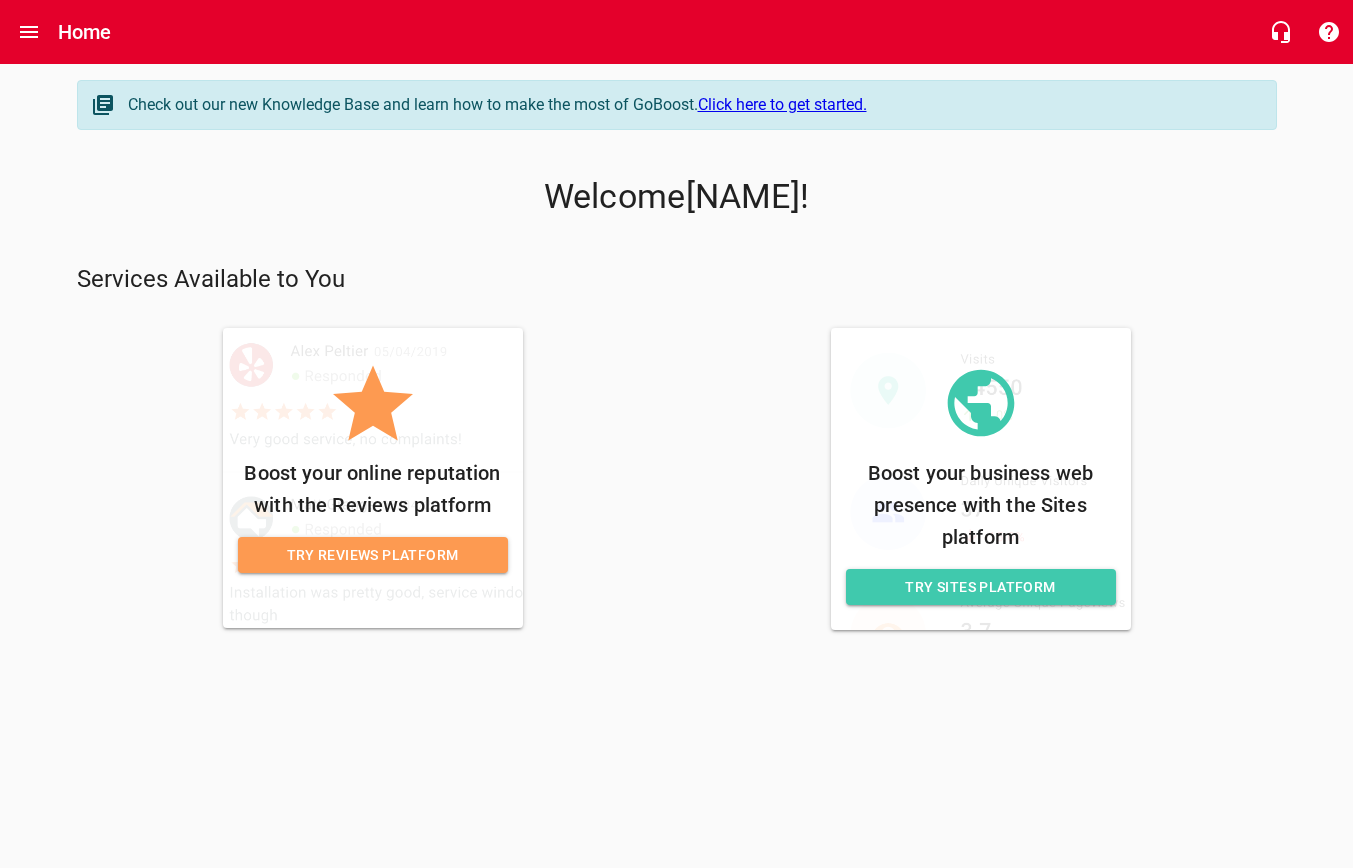 click on "Click here to get started." at bounding box center (782, 104) 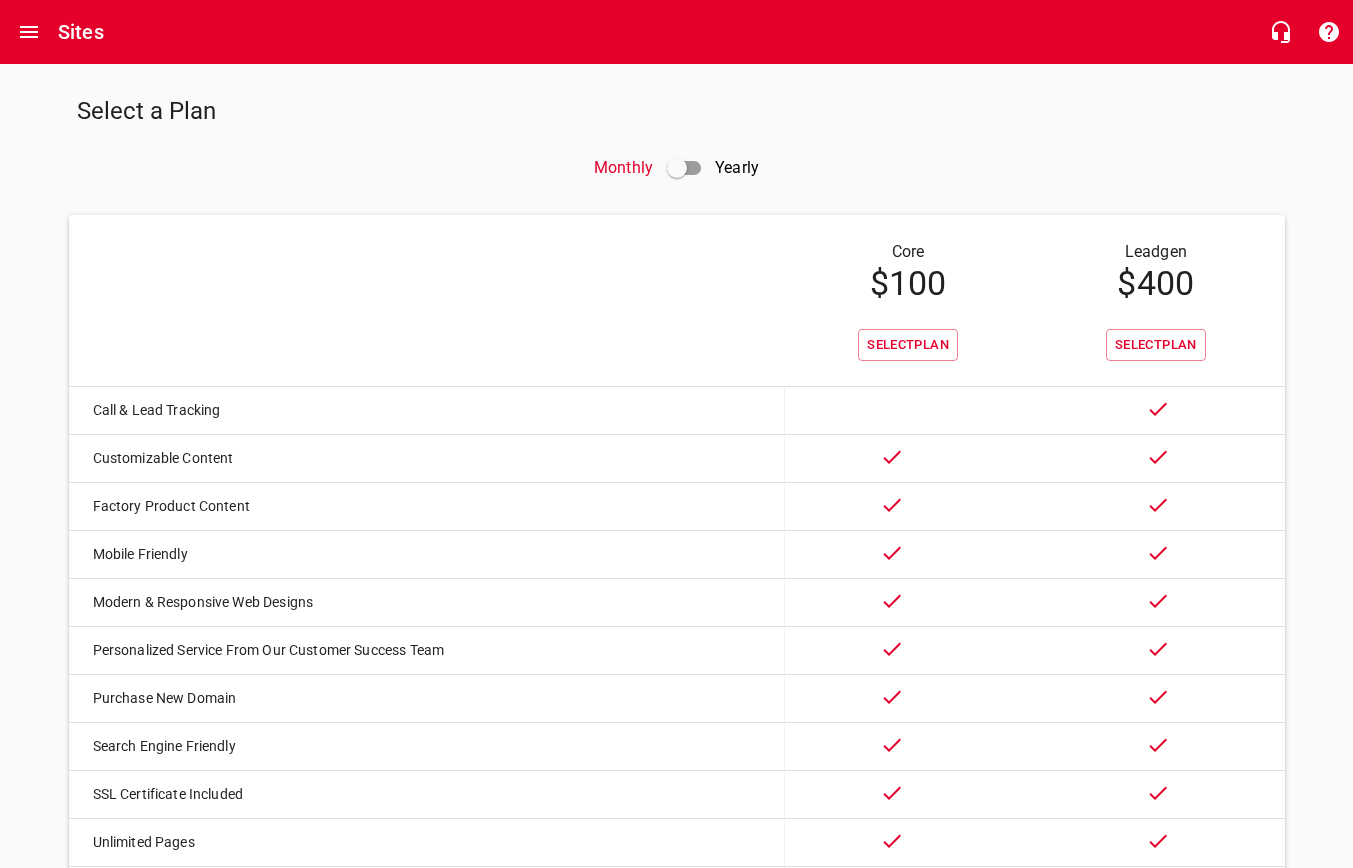 scroll, scrollTop: 0, scrollLeft: 0, axis: both 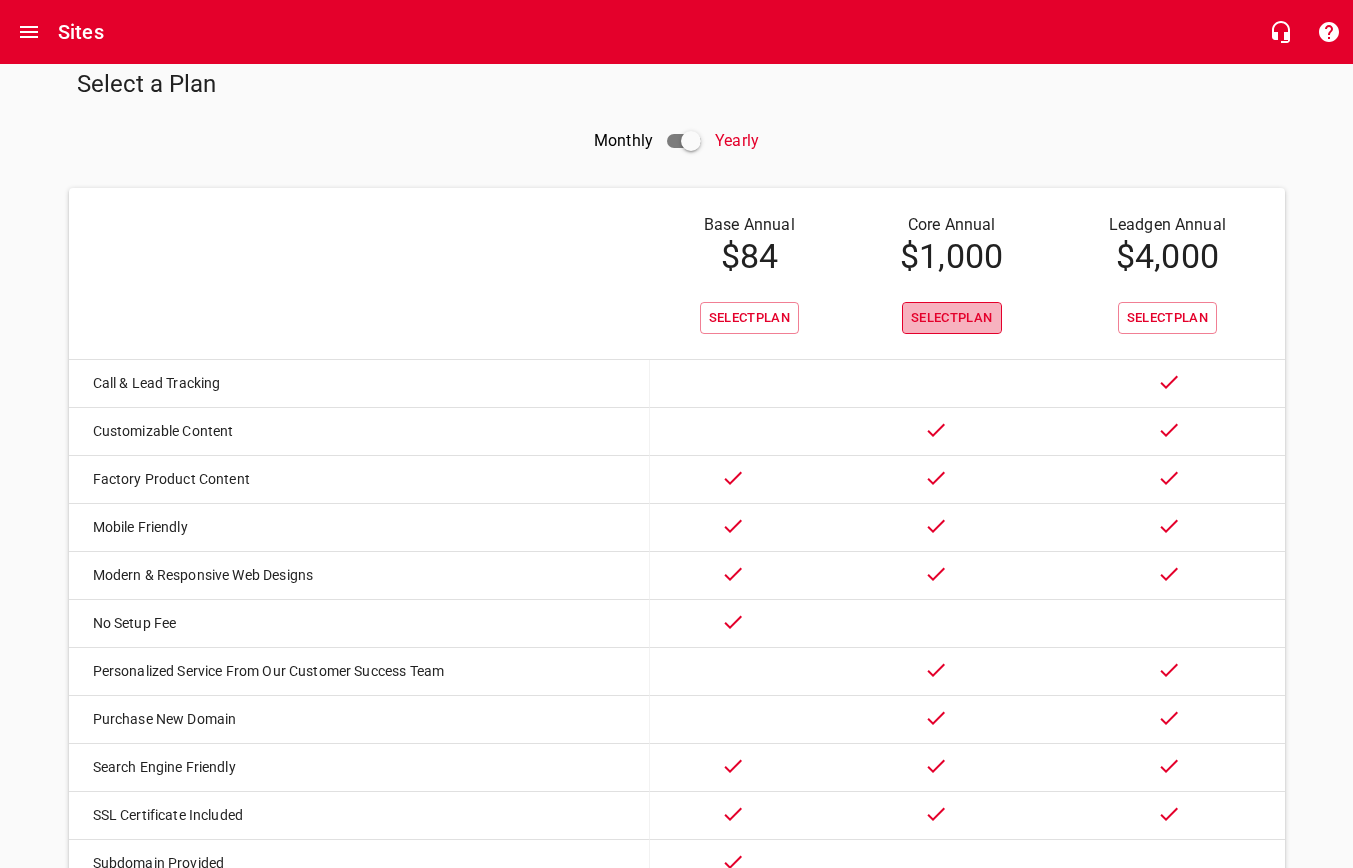 click on "Select  Plan" at bounding box center (952, 318) 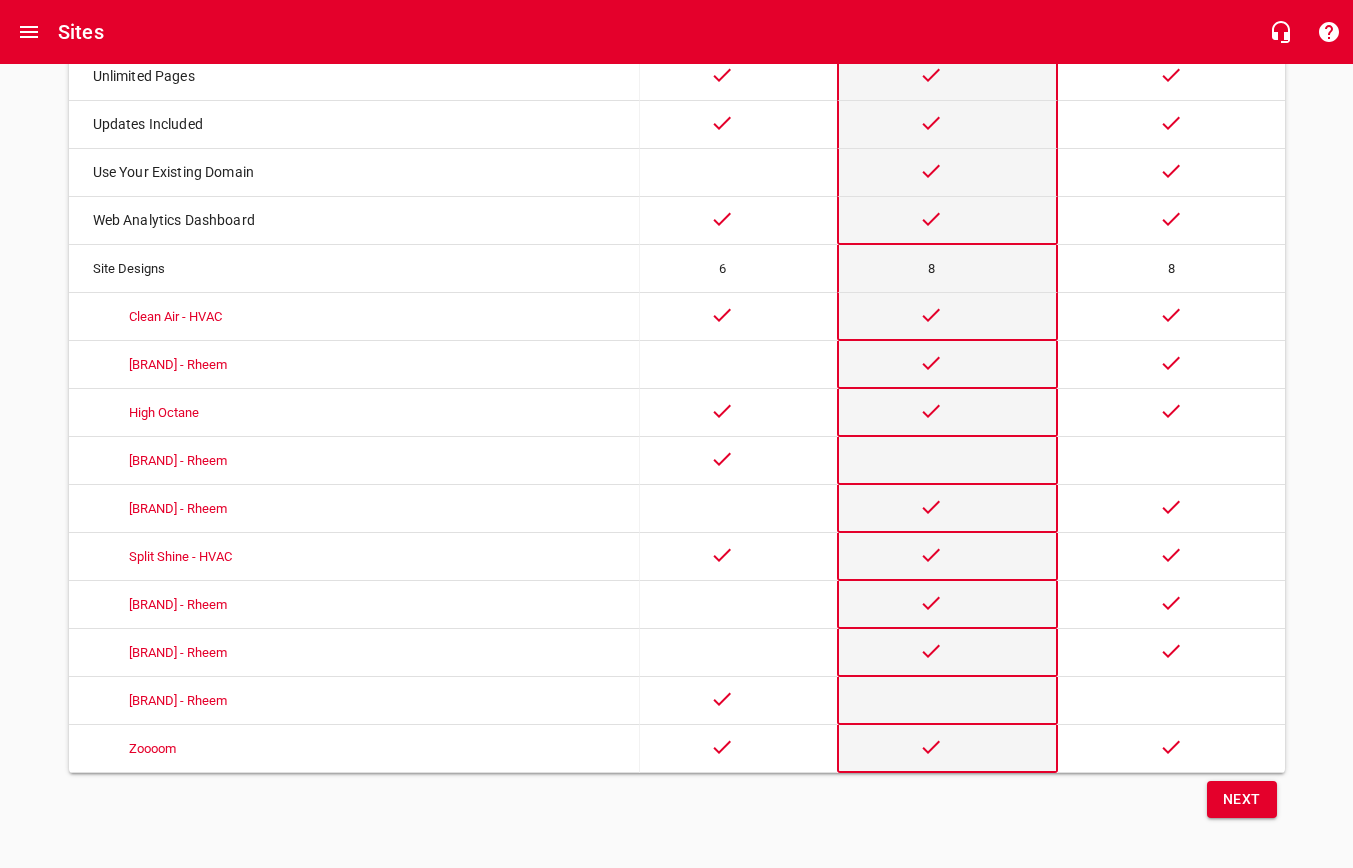 scroll, scrollTop: 863, scrollLeft: 0, axis: vertical 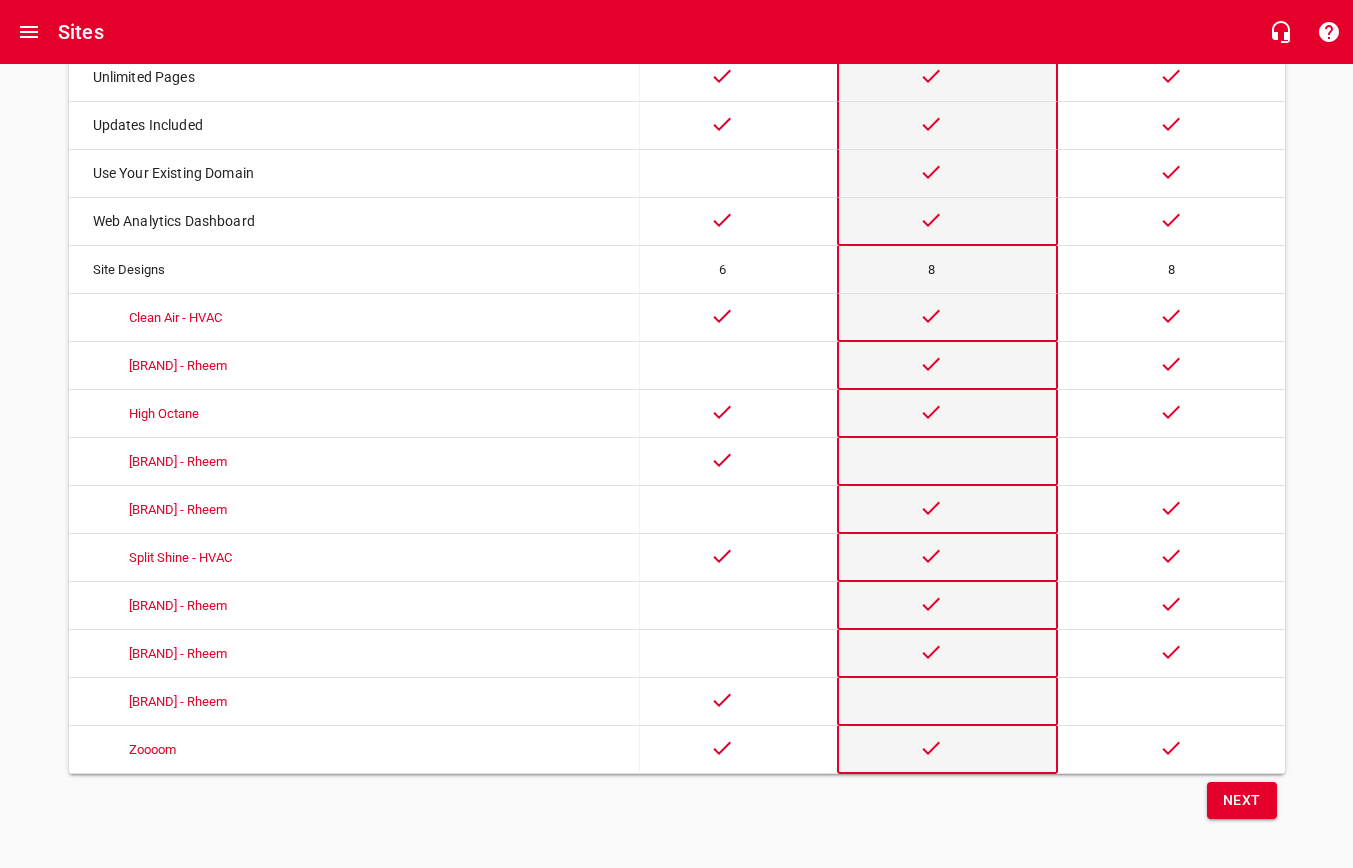 click on "Next" at bounding box center [1242, 800] 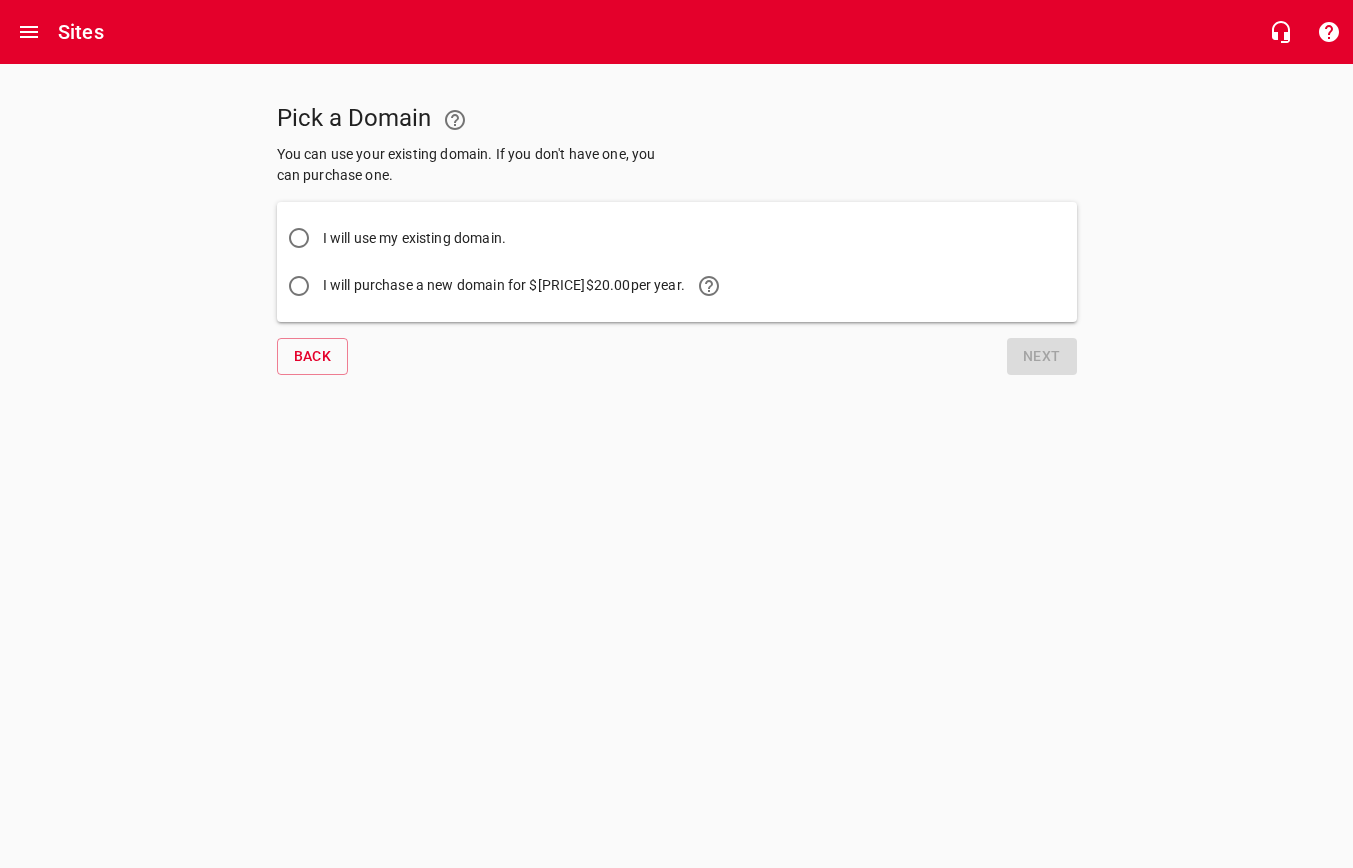 scroll, scrollTop: 0, scrollLeft: 0, axis: both 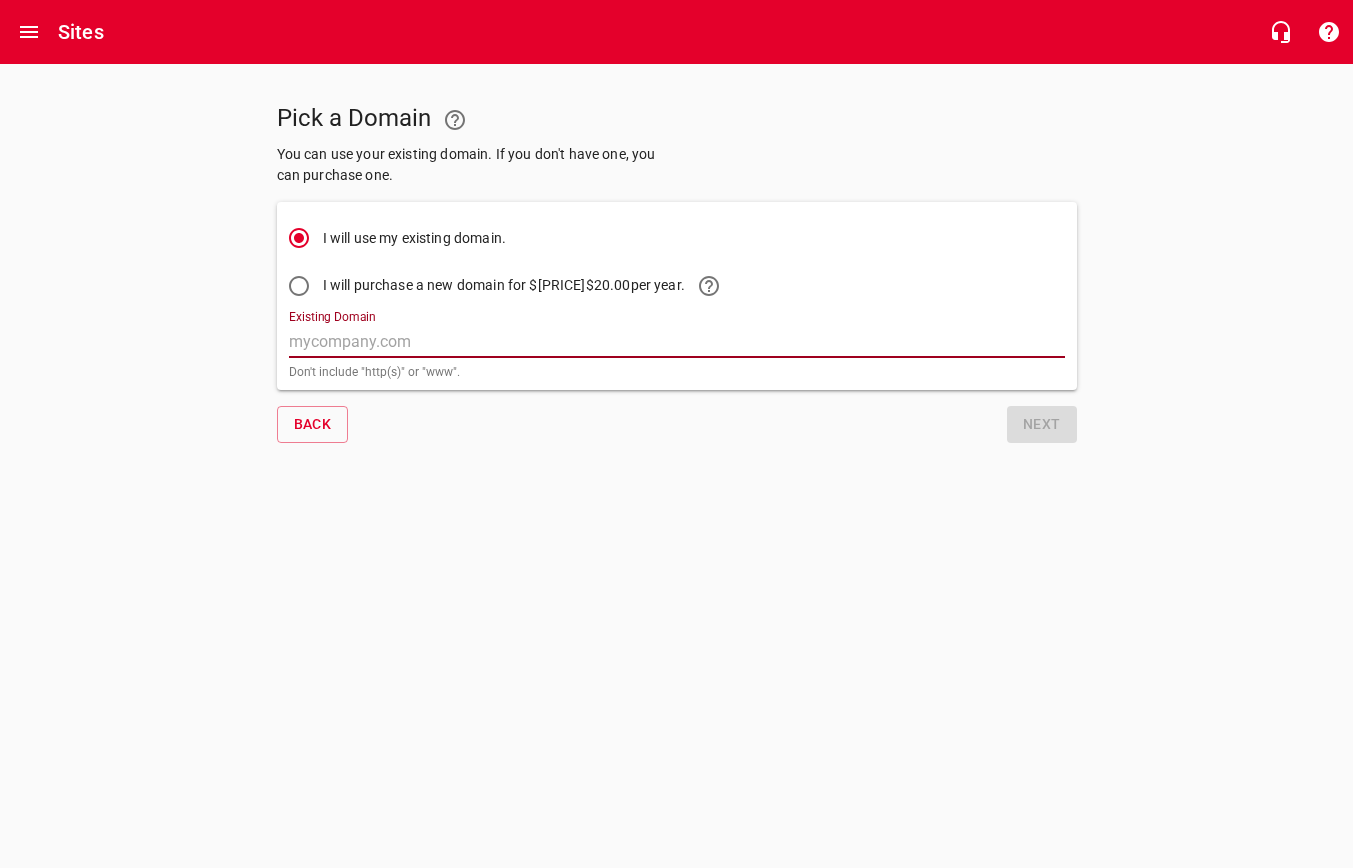 click on "Existing Domain" at bounding box center (677, 342) 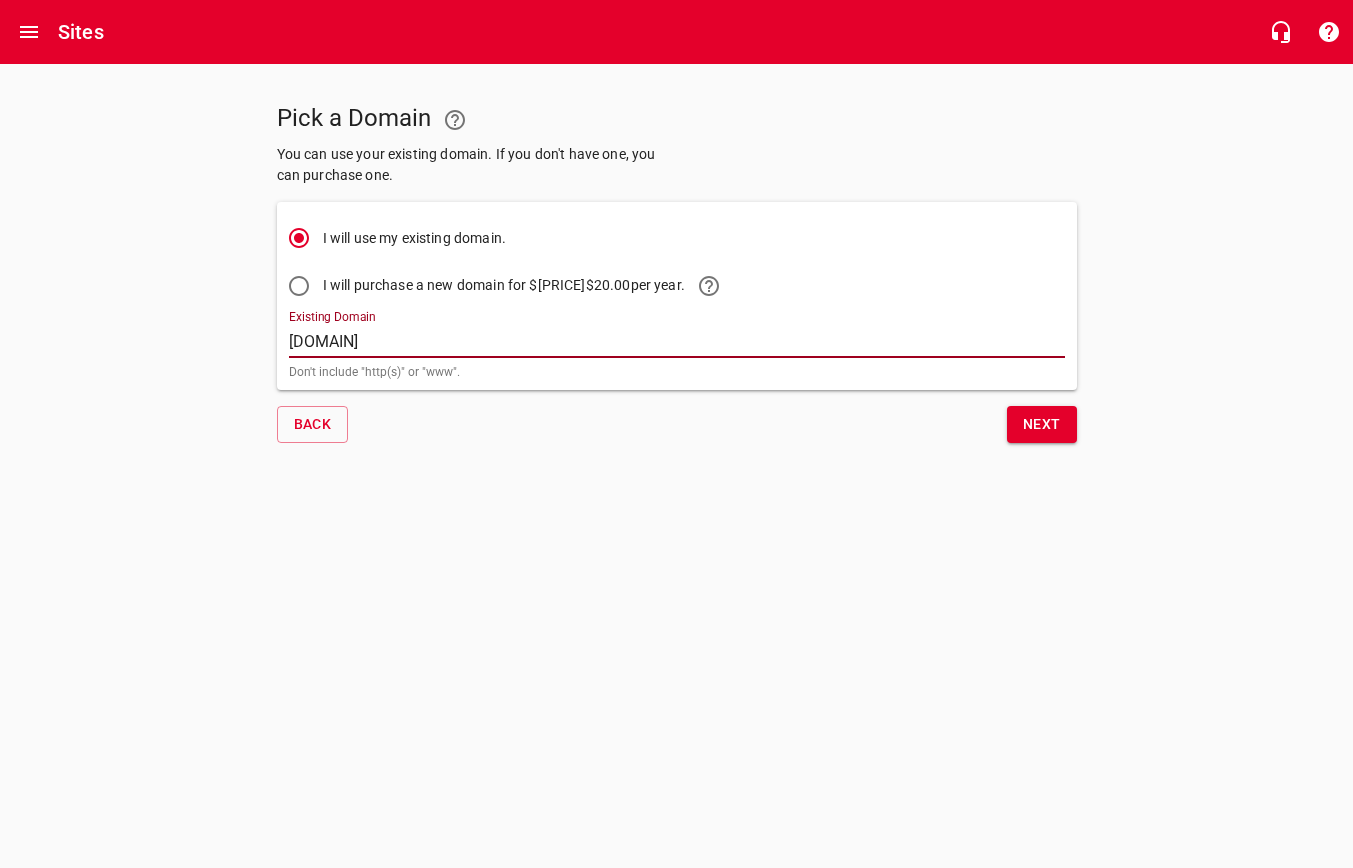 type on "[DOMAIN]" 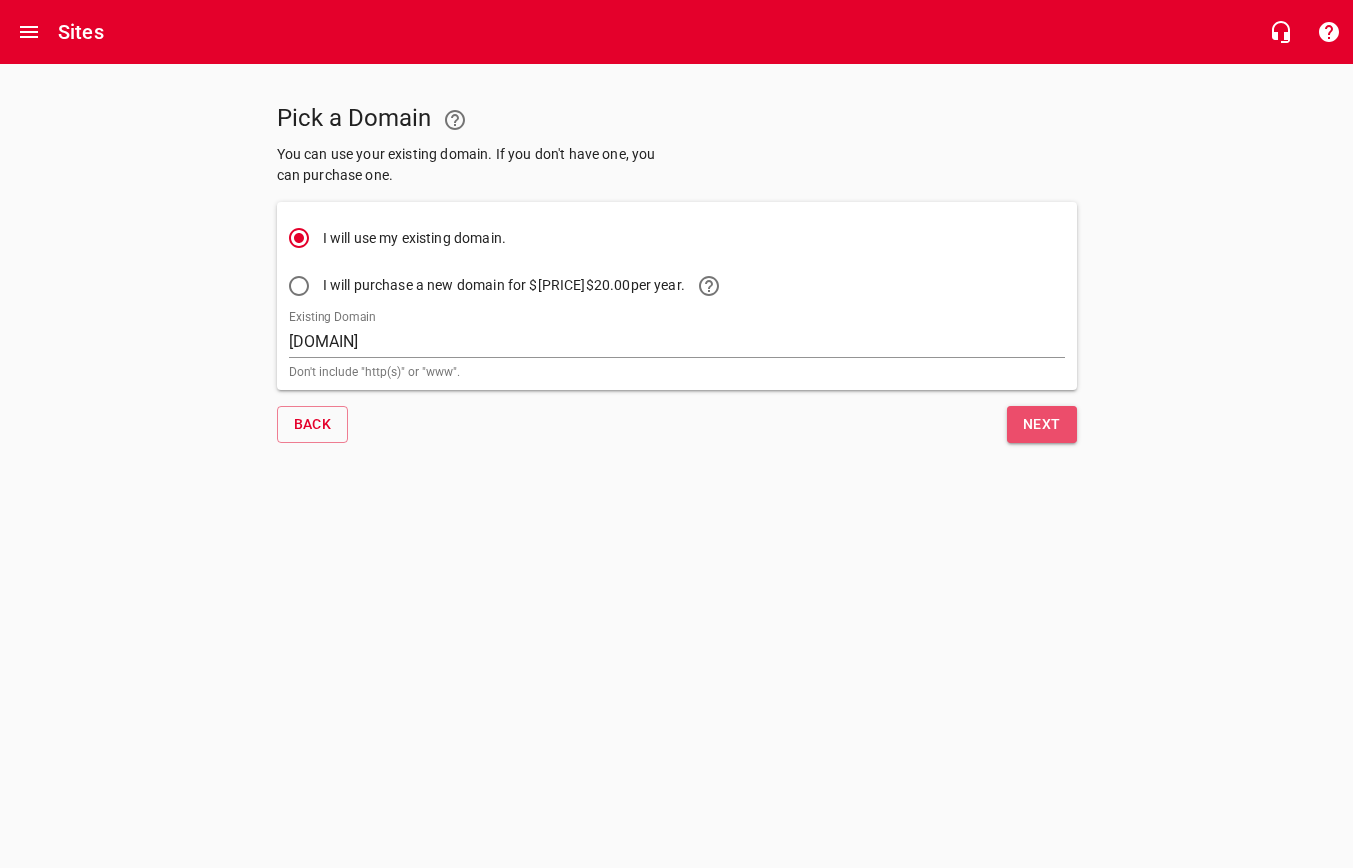 click on "Next" at bounding box center (1042, 424) 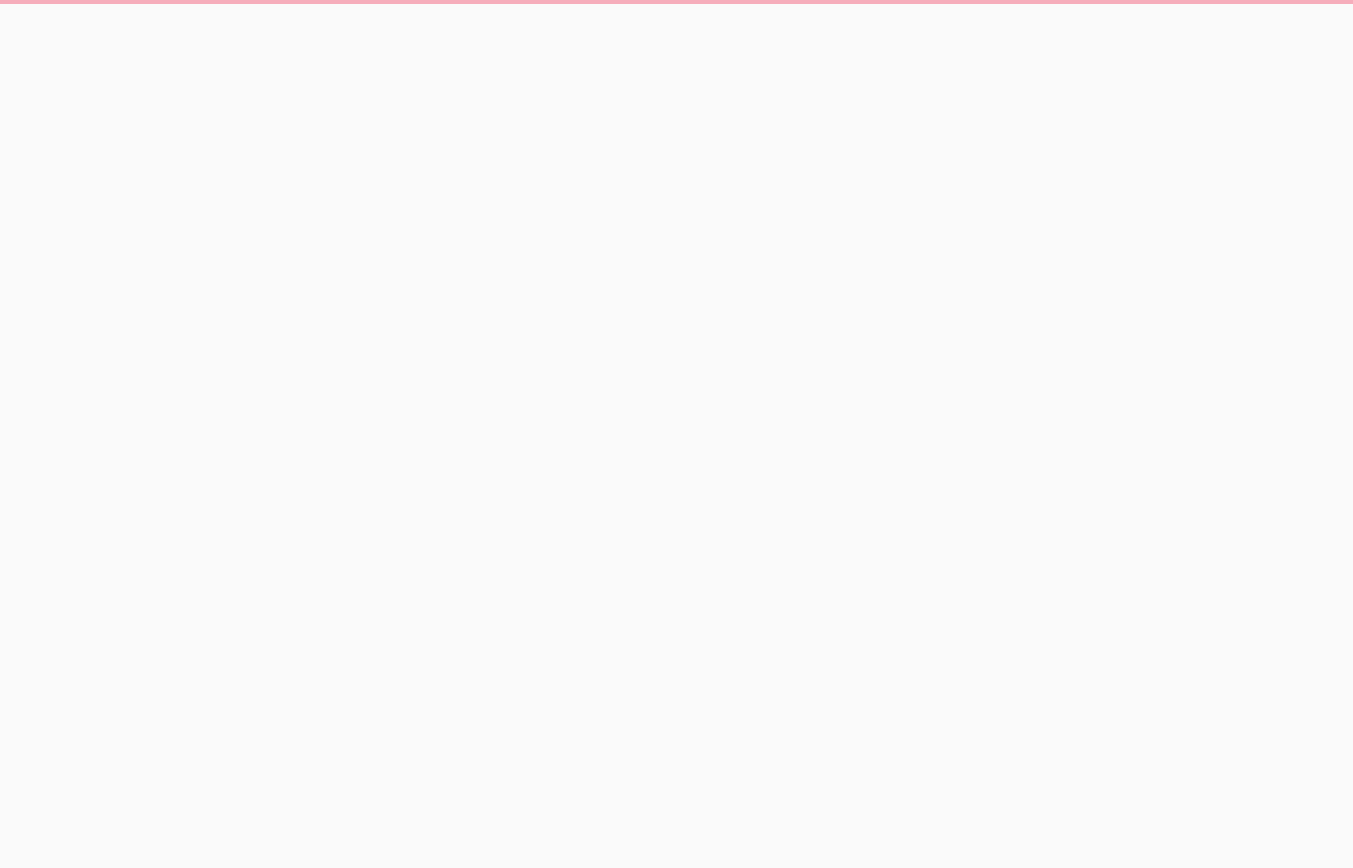 scroll, scrollTop: 0, scrollLeft: 0, axis: both 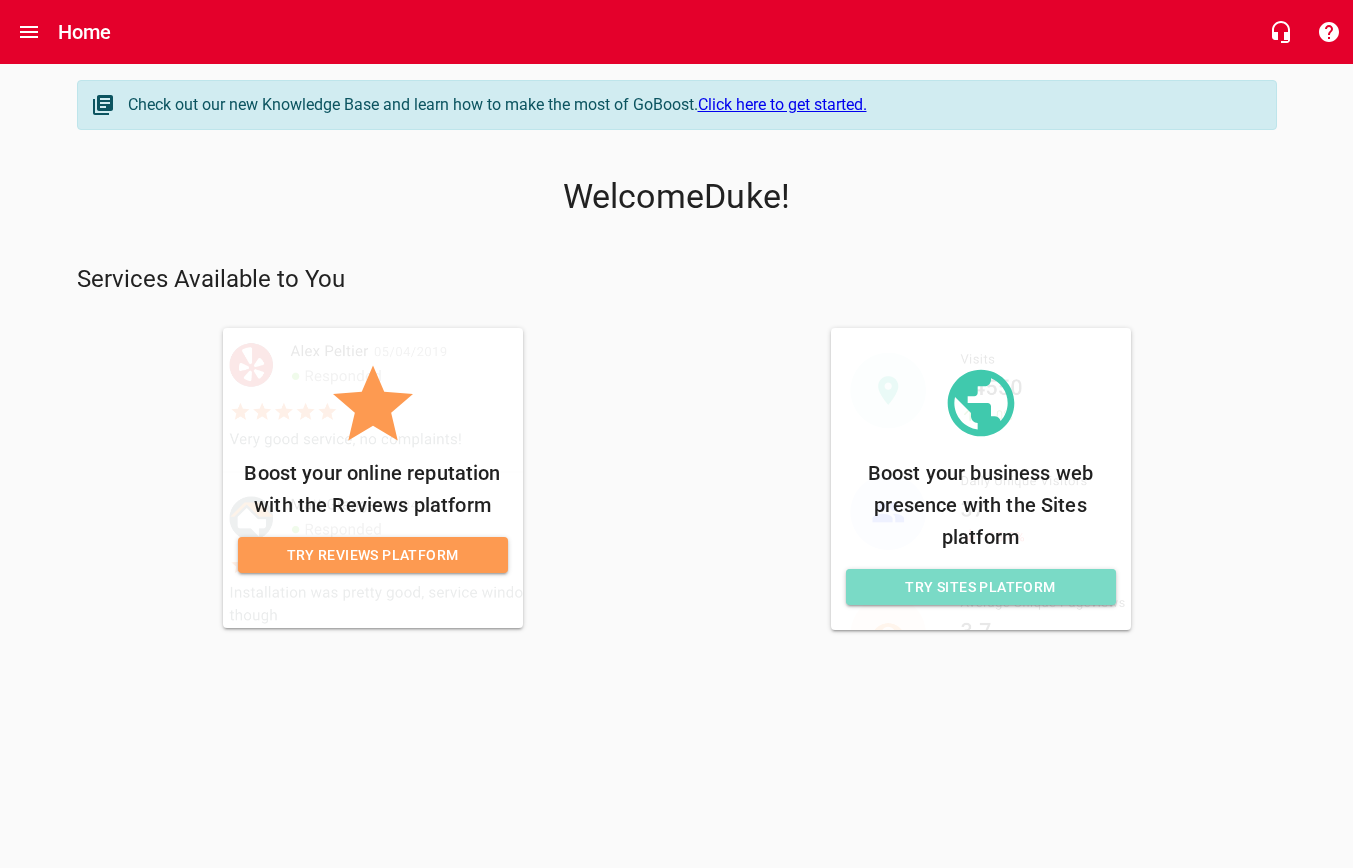 click on "Try Sites Platform" at bounding box center (981, 587) 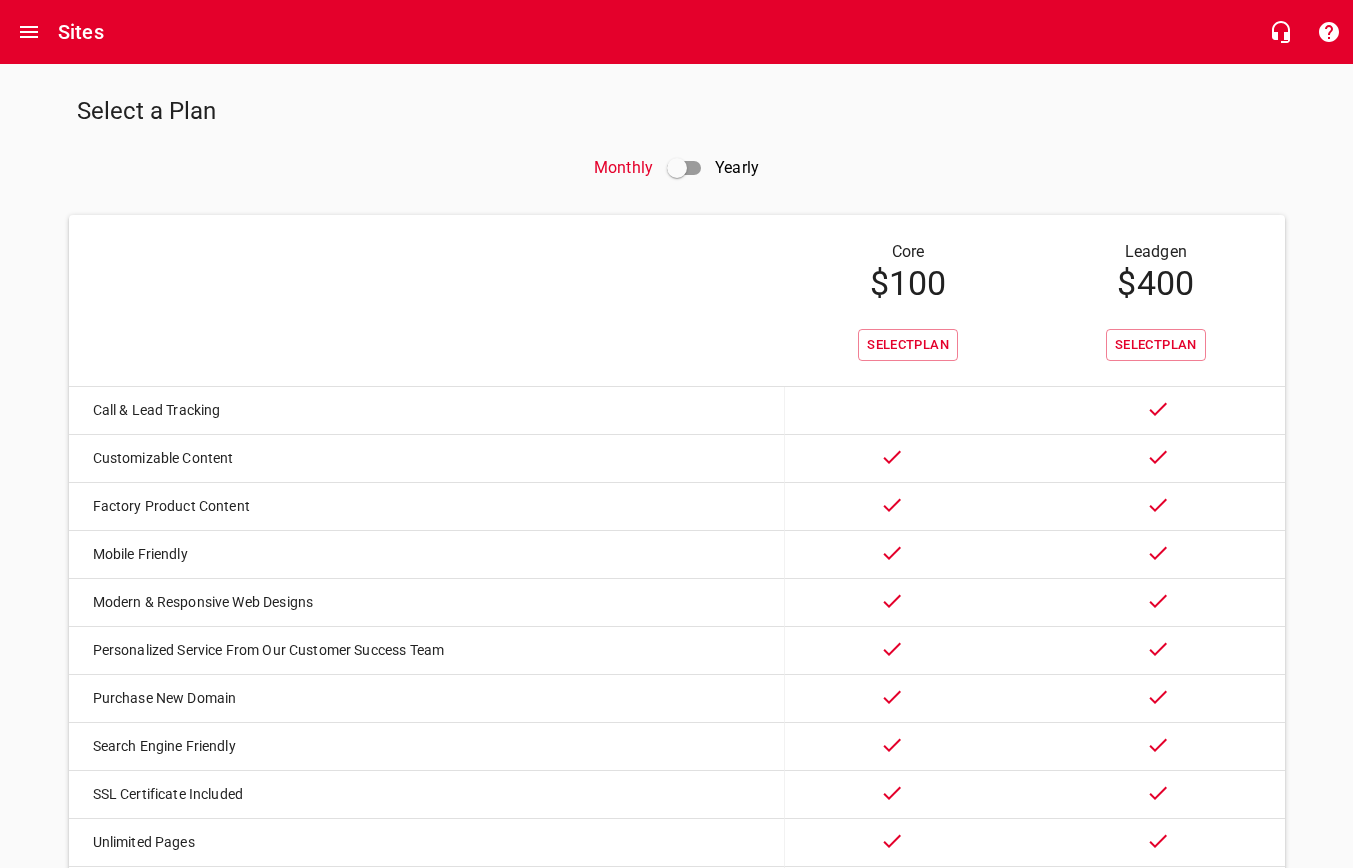 click at bounding box center [677, 168] 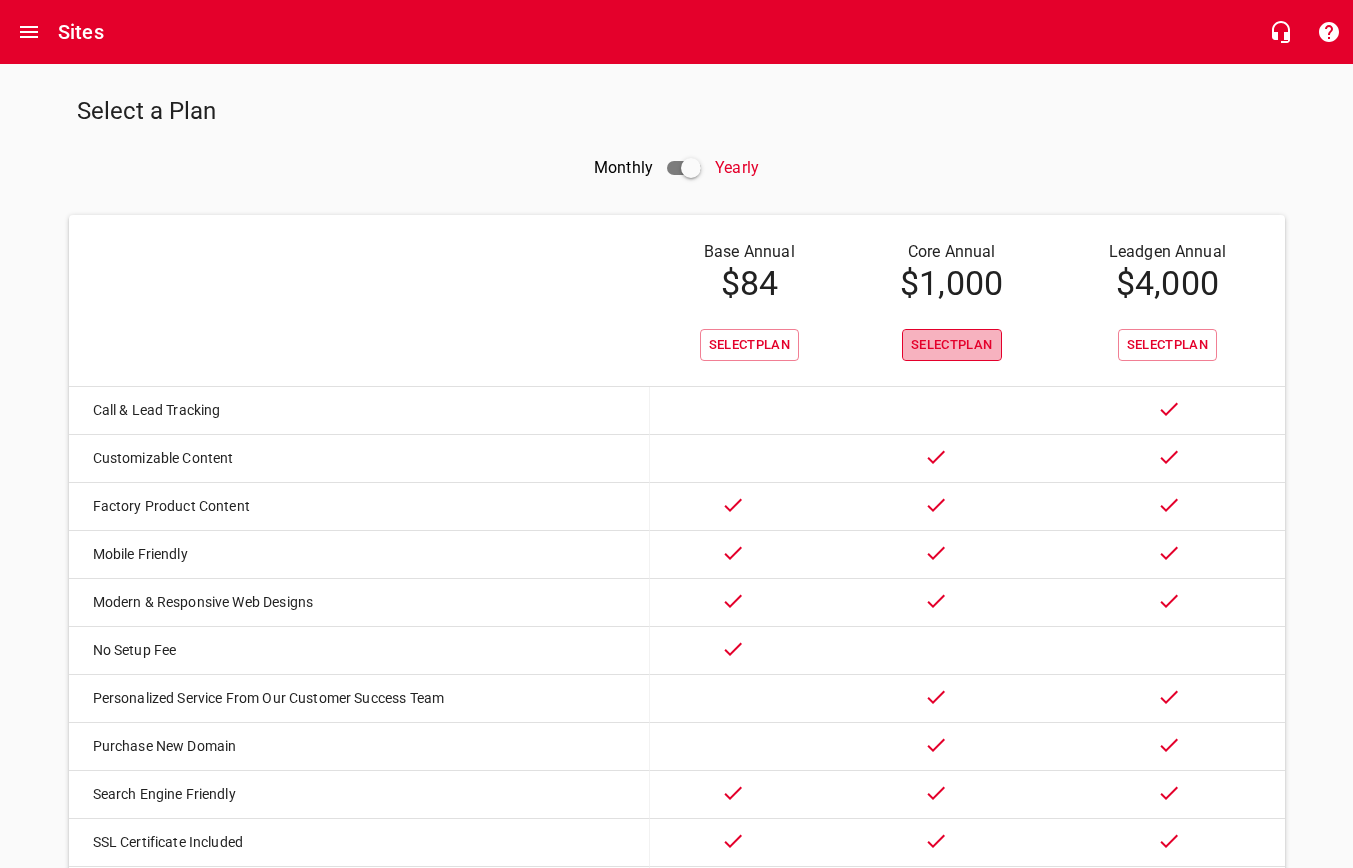 click on "Select  Plan" at bounding box center [952, 345] 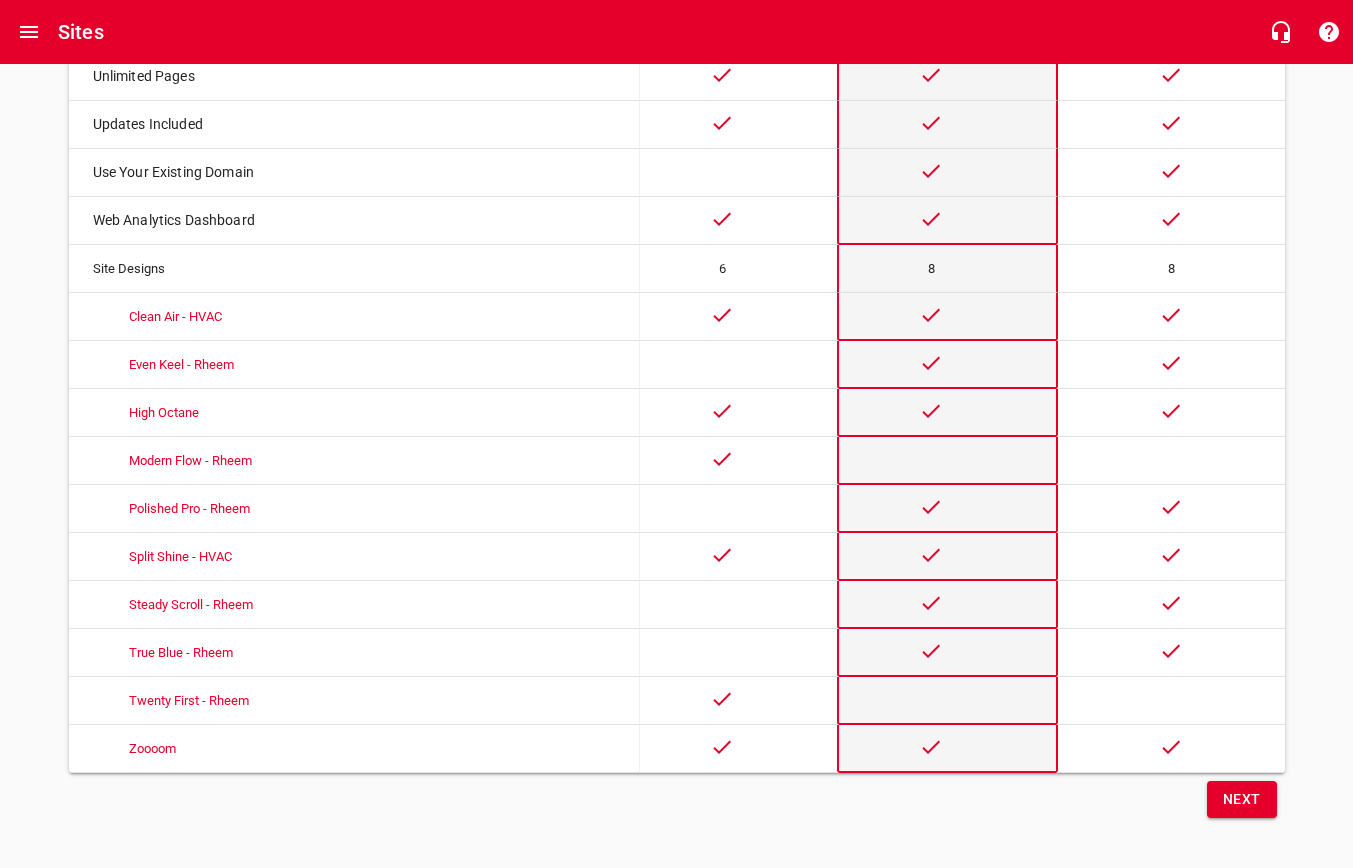 scroll, scrollTop: 863, scrollLeft: 0, axis: vertical 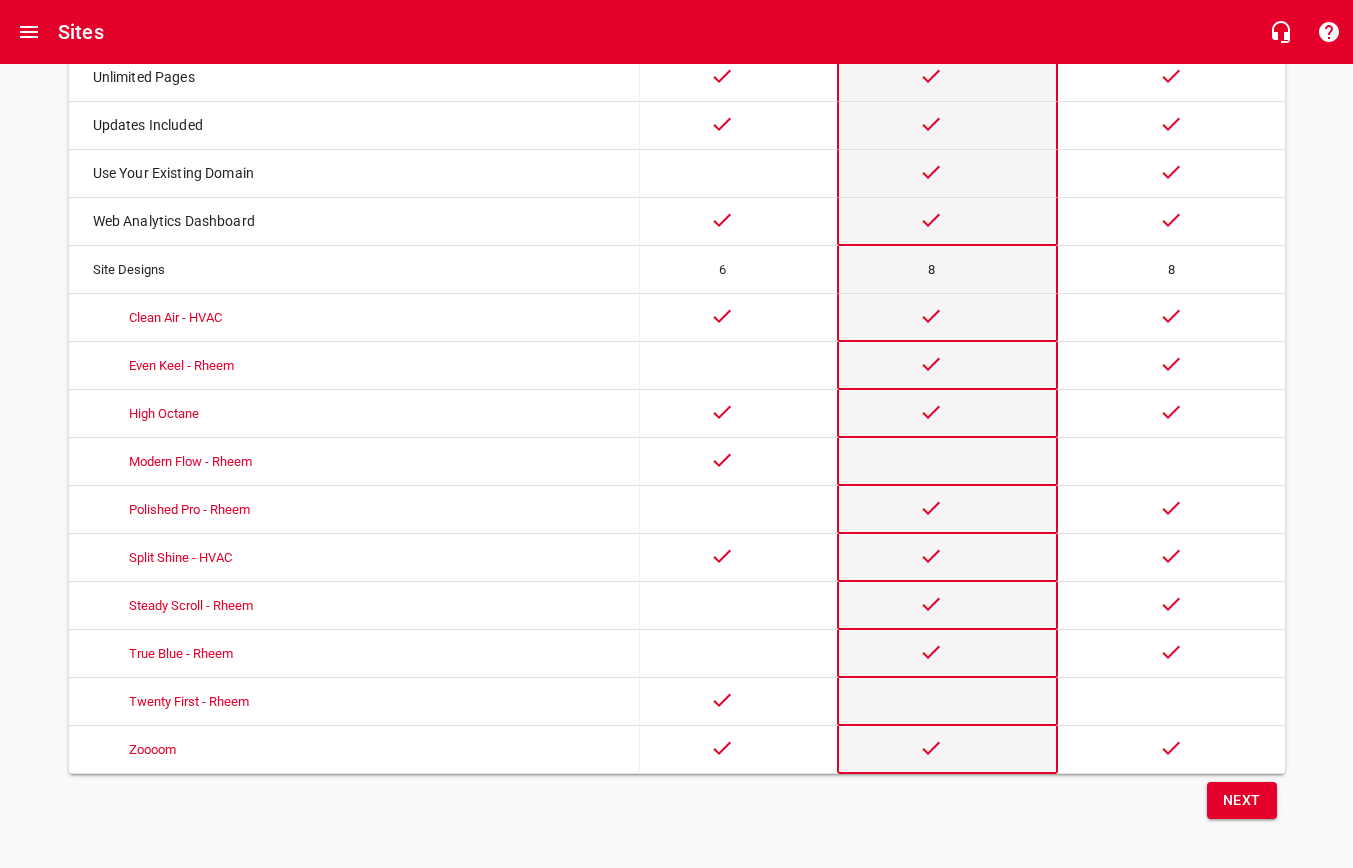 click on "Next" at bounding box center (1242, 800) 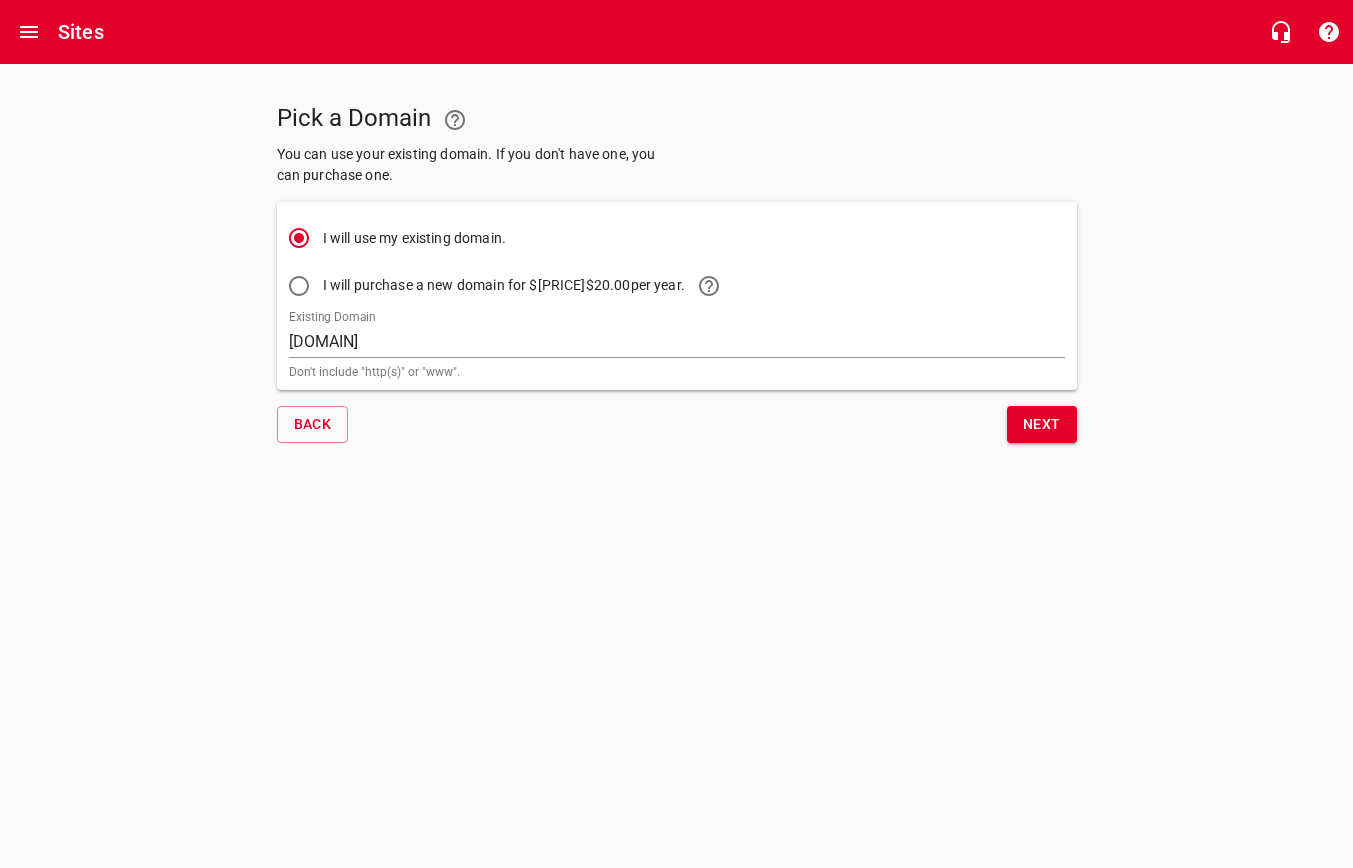 scroll, scrollTop: 0, scrollLeft: 0, axis: both 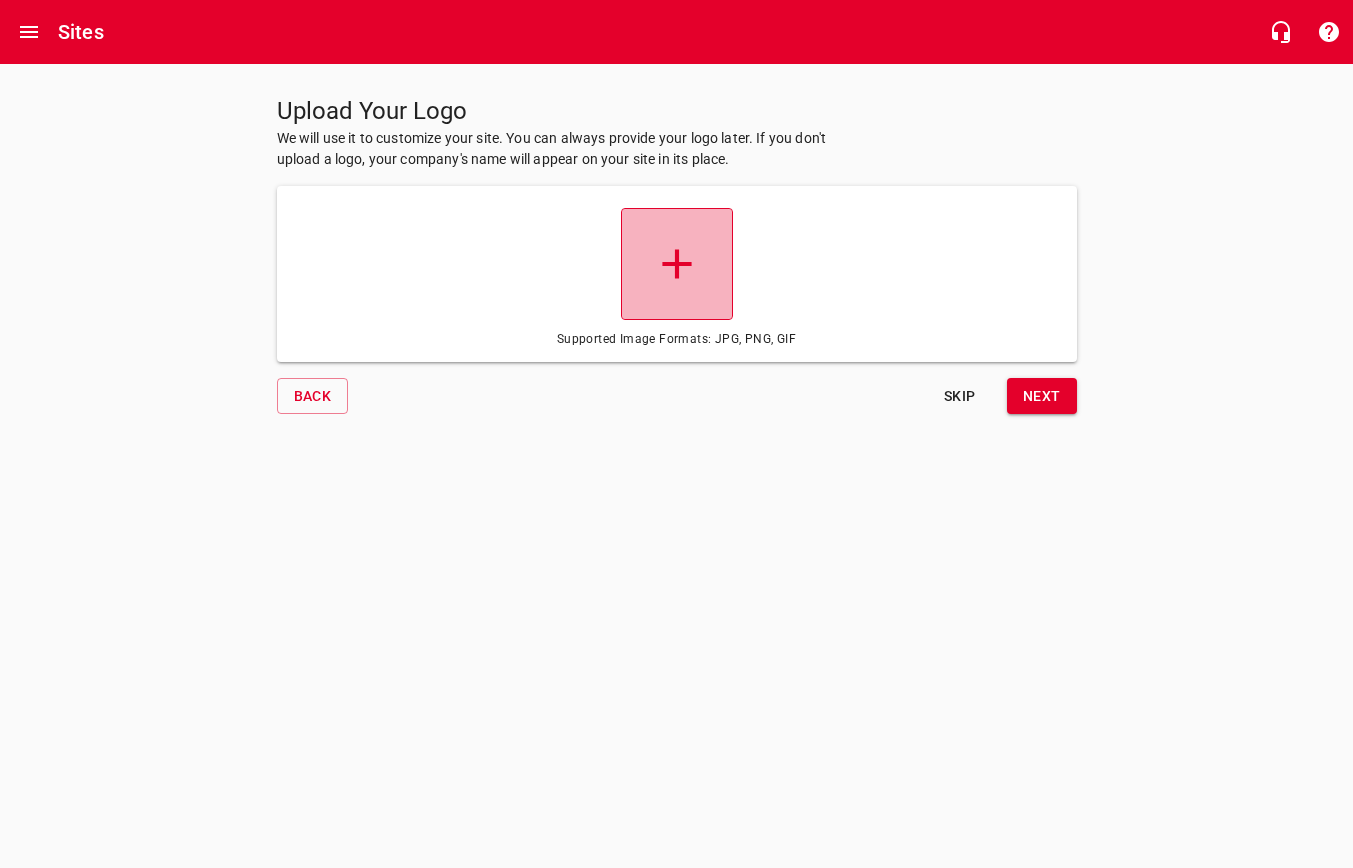 click 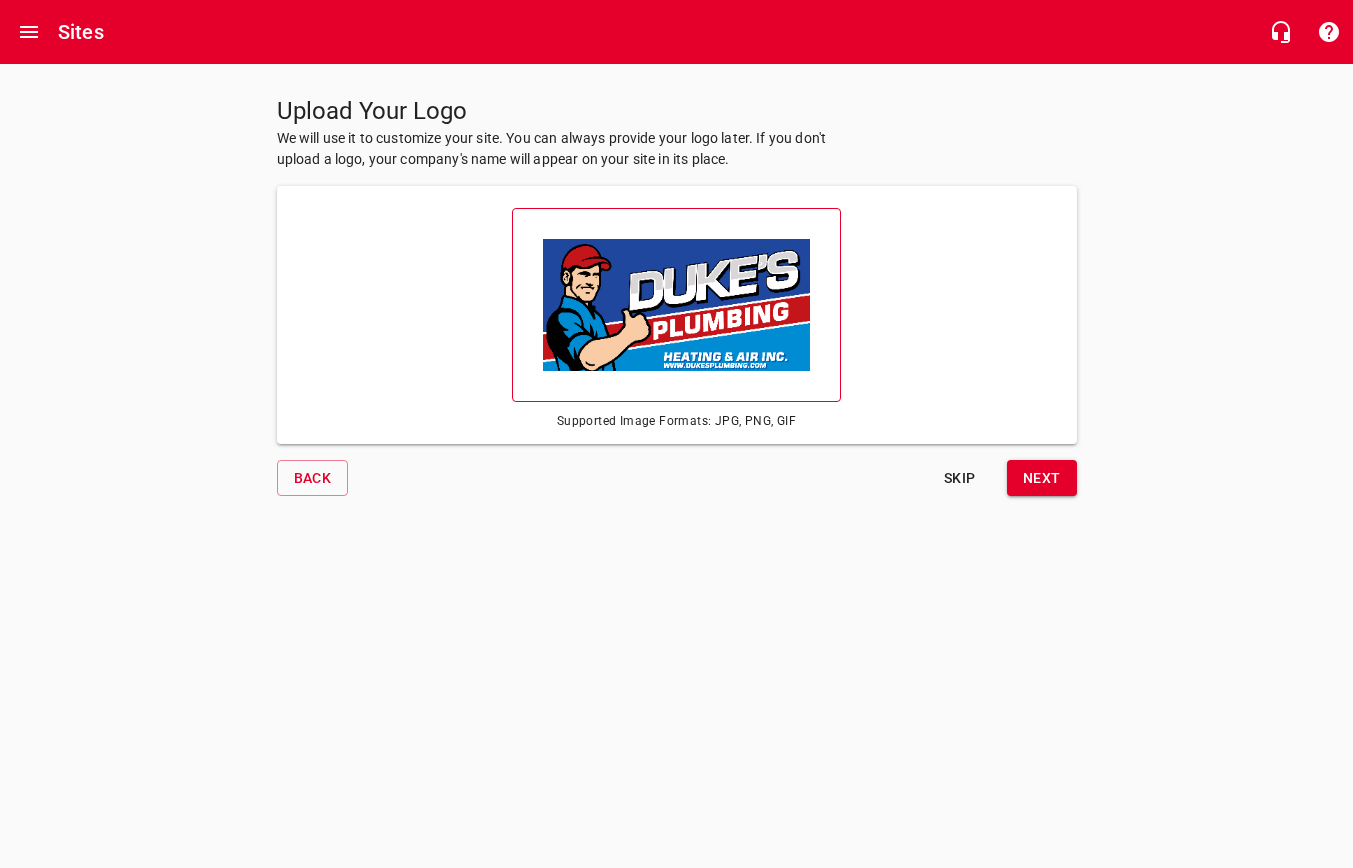 click at bounding box center (676, 305) 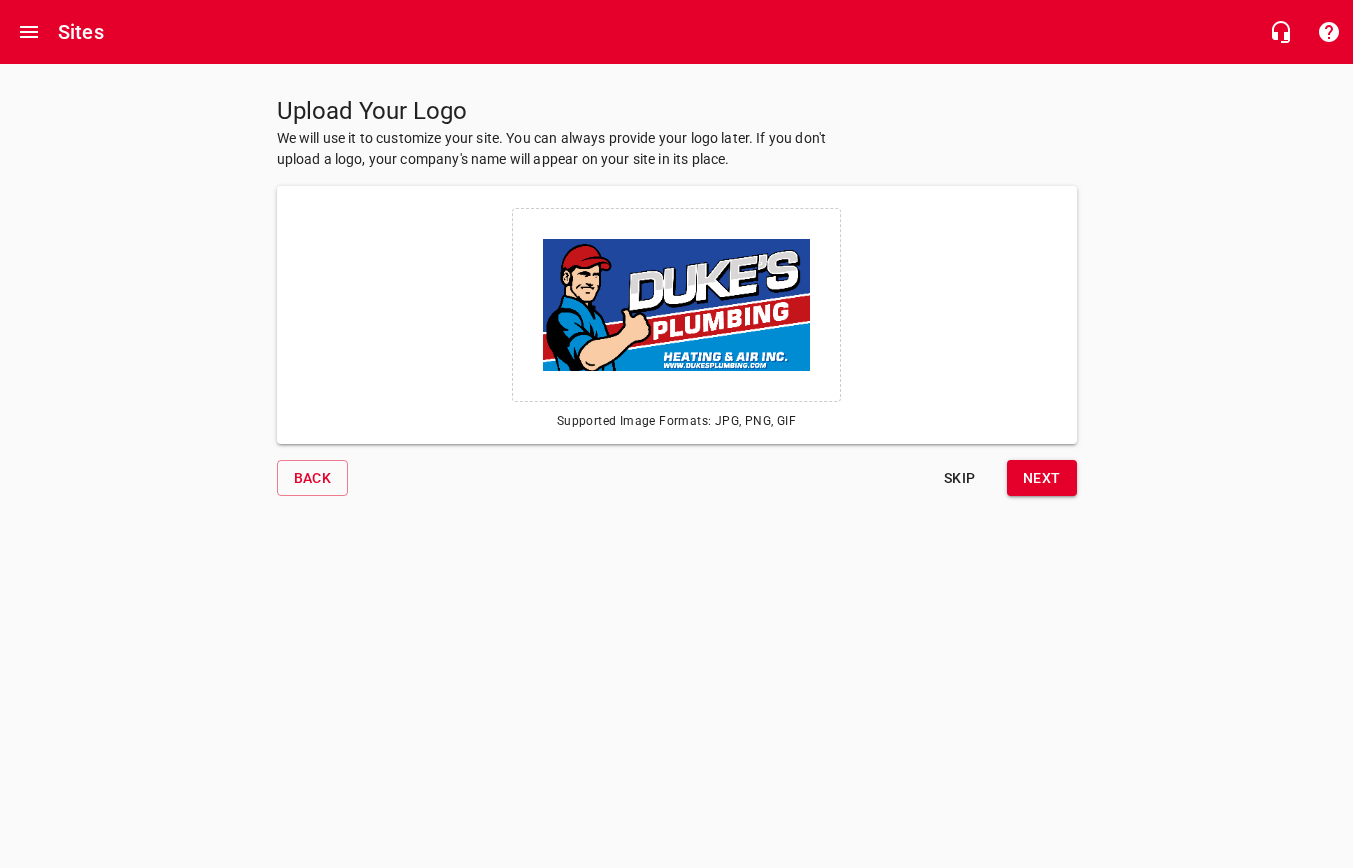 click on "Next" at bounding box center [1042, 478] 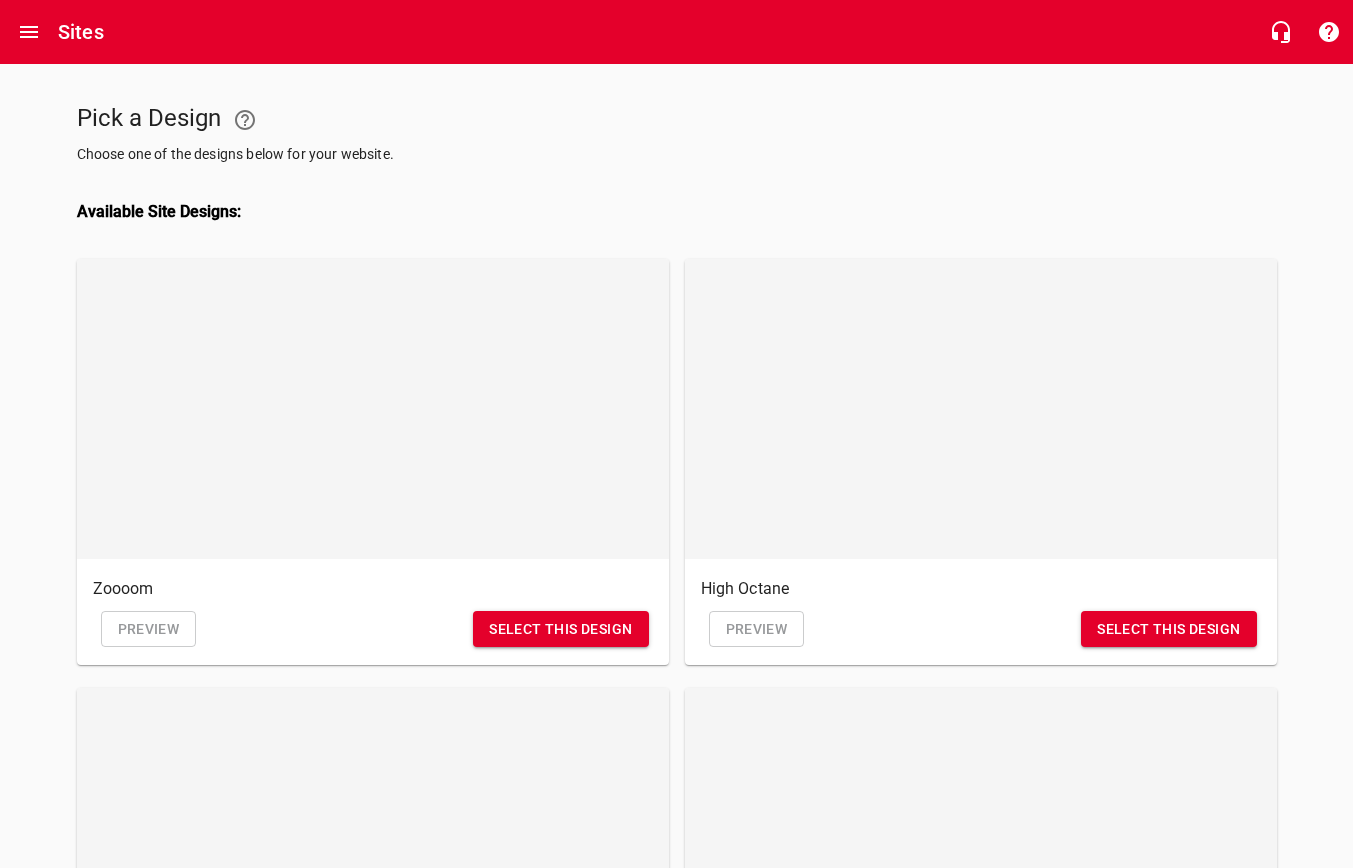 scroll, scrollTop: 0, scrollLeft: 0, axis: both 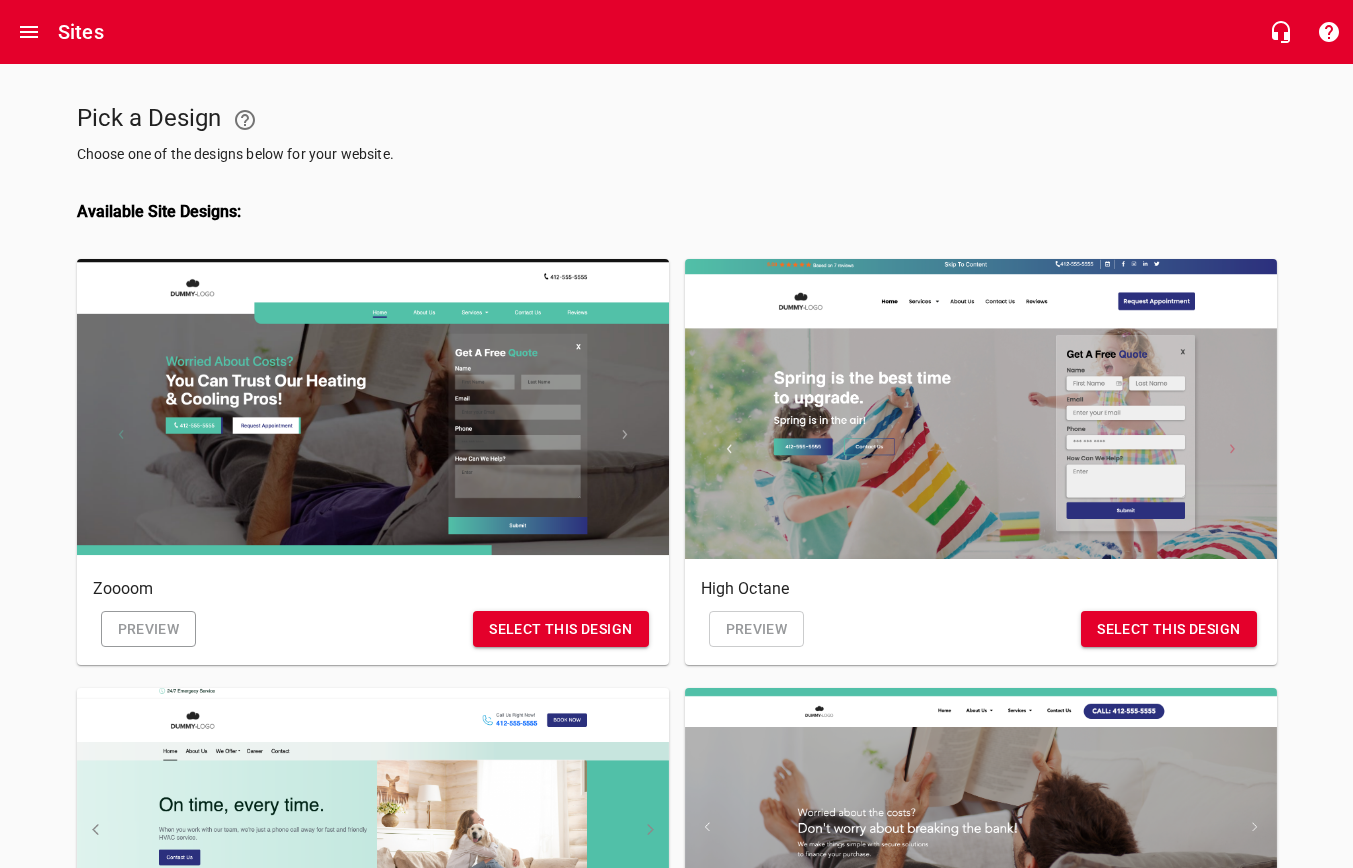 click on "Preview" at bounding box center [149, 629] 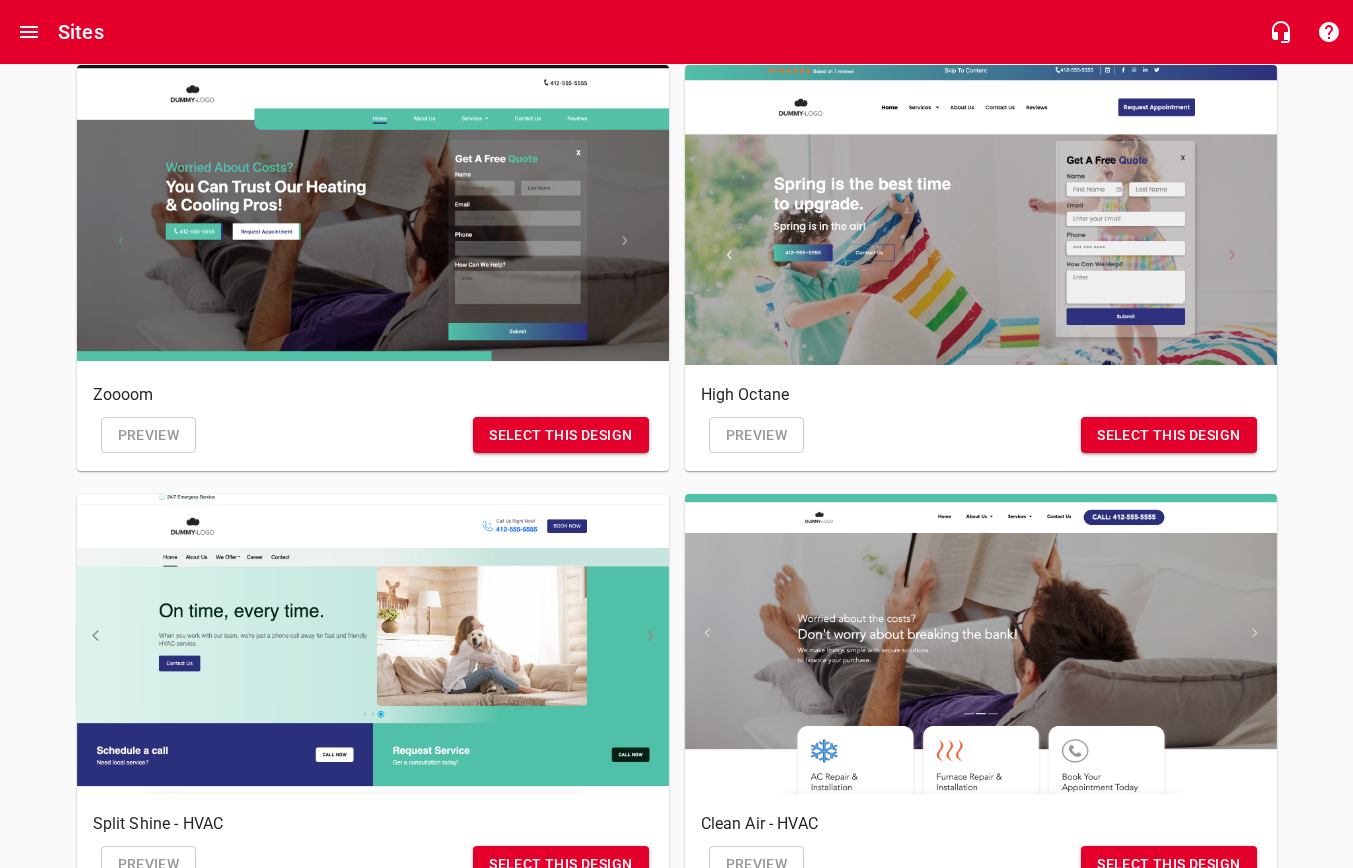 scroll, scrollTop: 195, scrollLeft: 0, axis: vertical 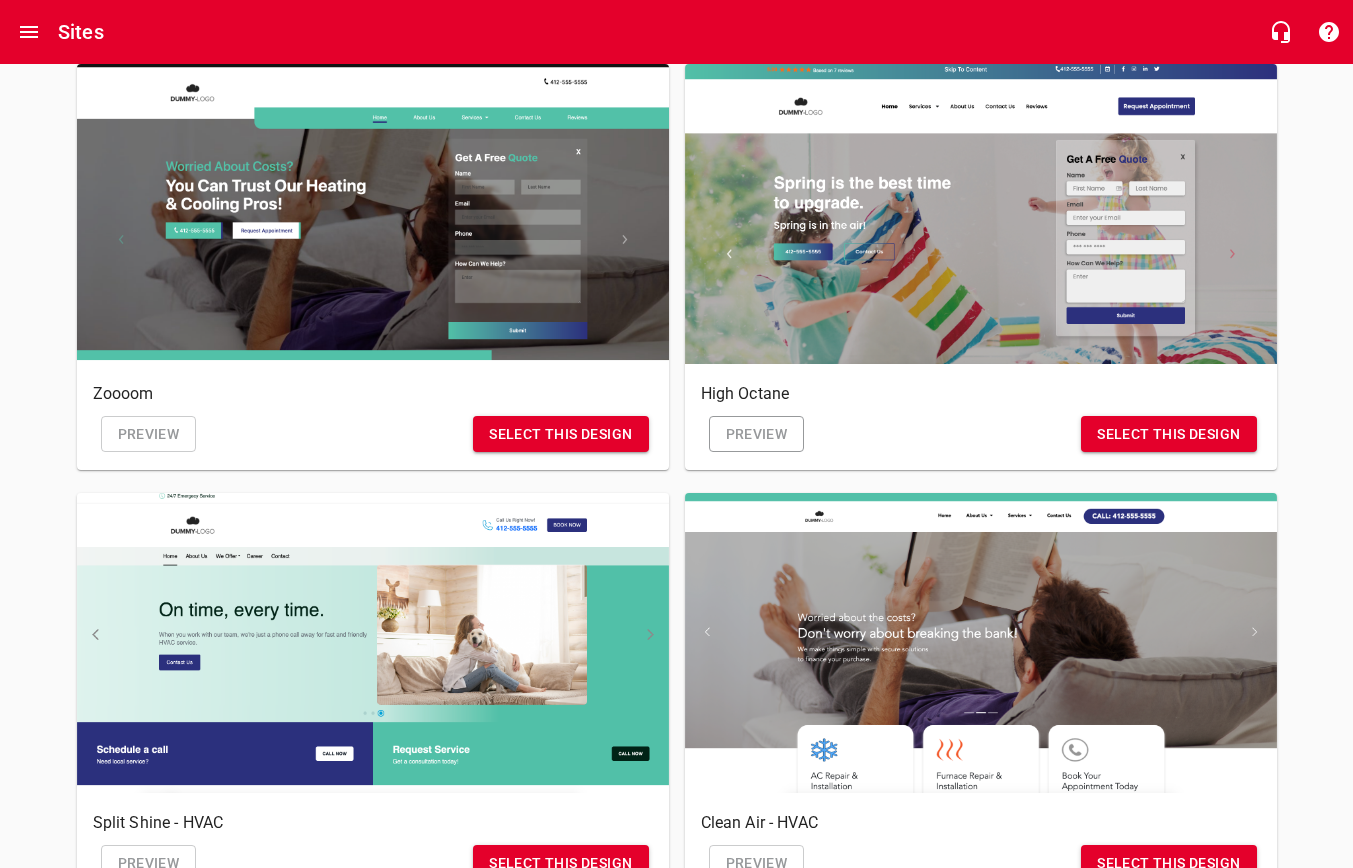 click on "Preview" at bounding box center (757, 434) 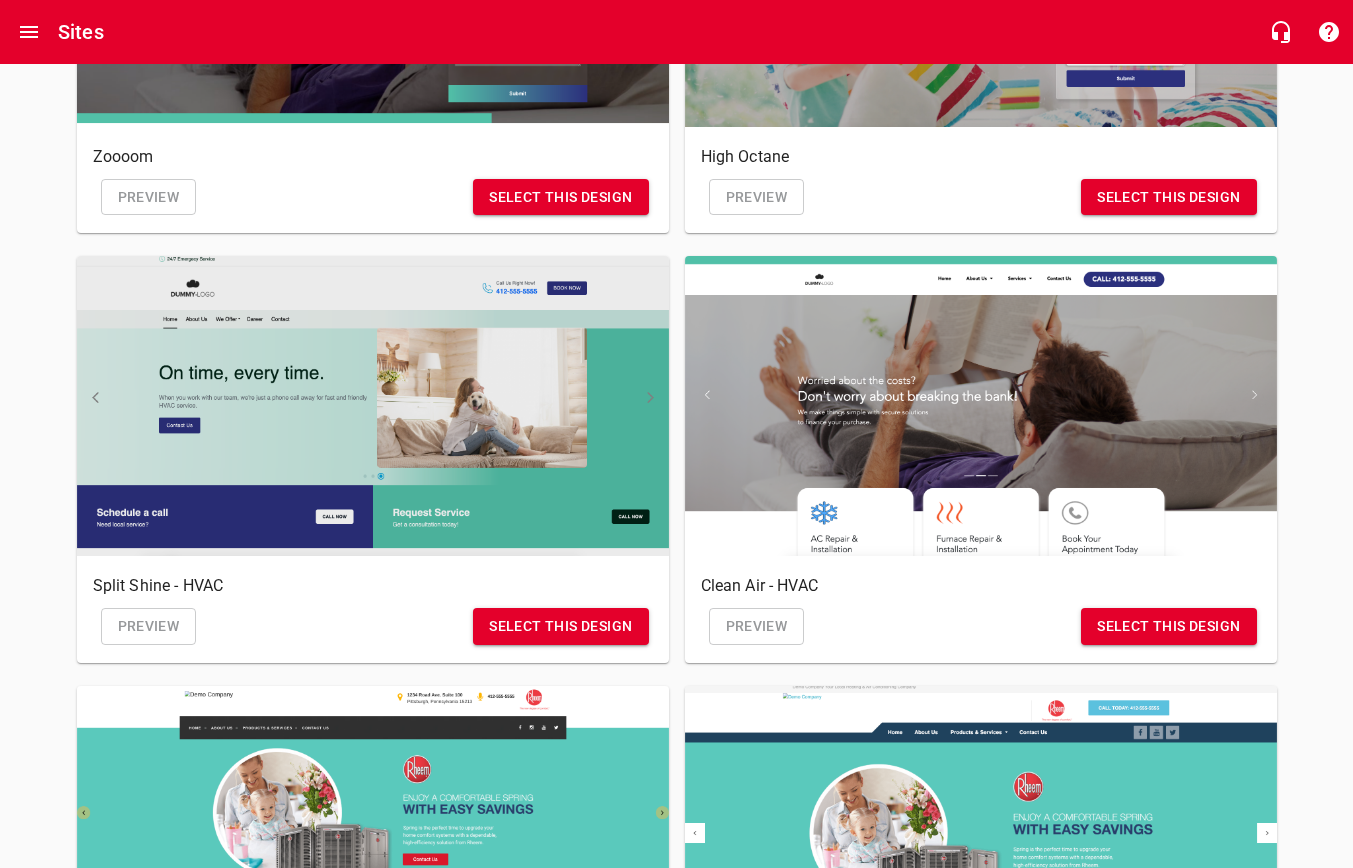 scroll, scrollTop: 470, scrollLeft: 0, axis: vertical 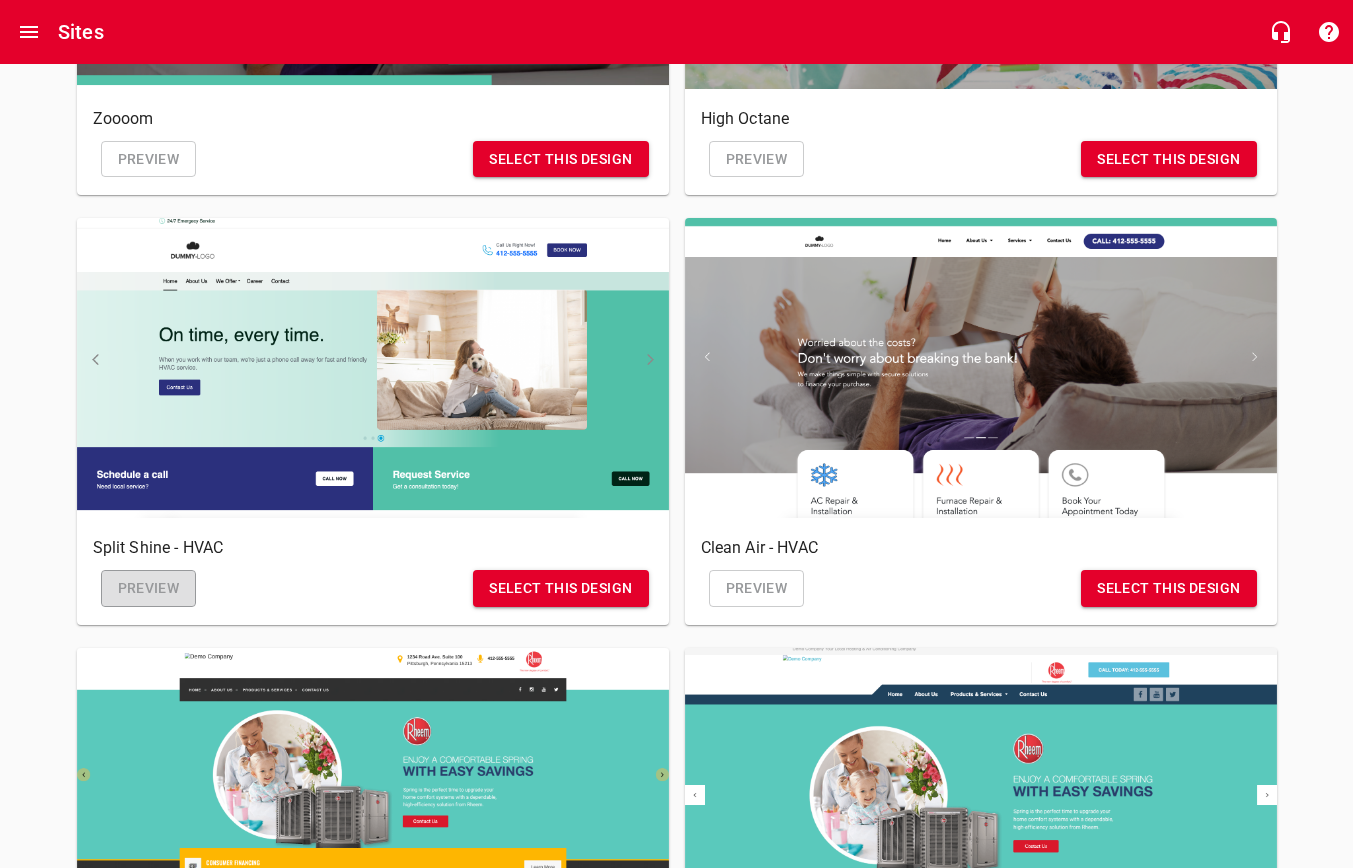 click on "Preview" at bounding box center [149, 588] 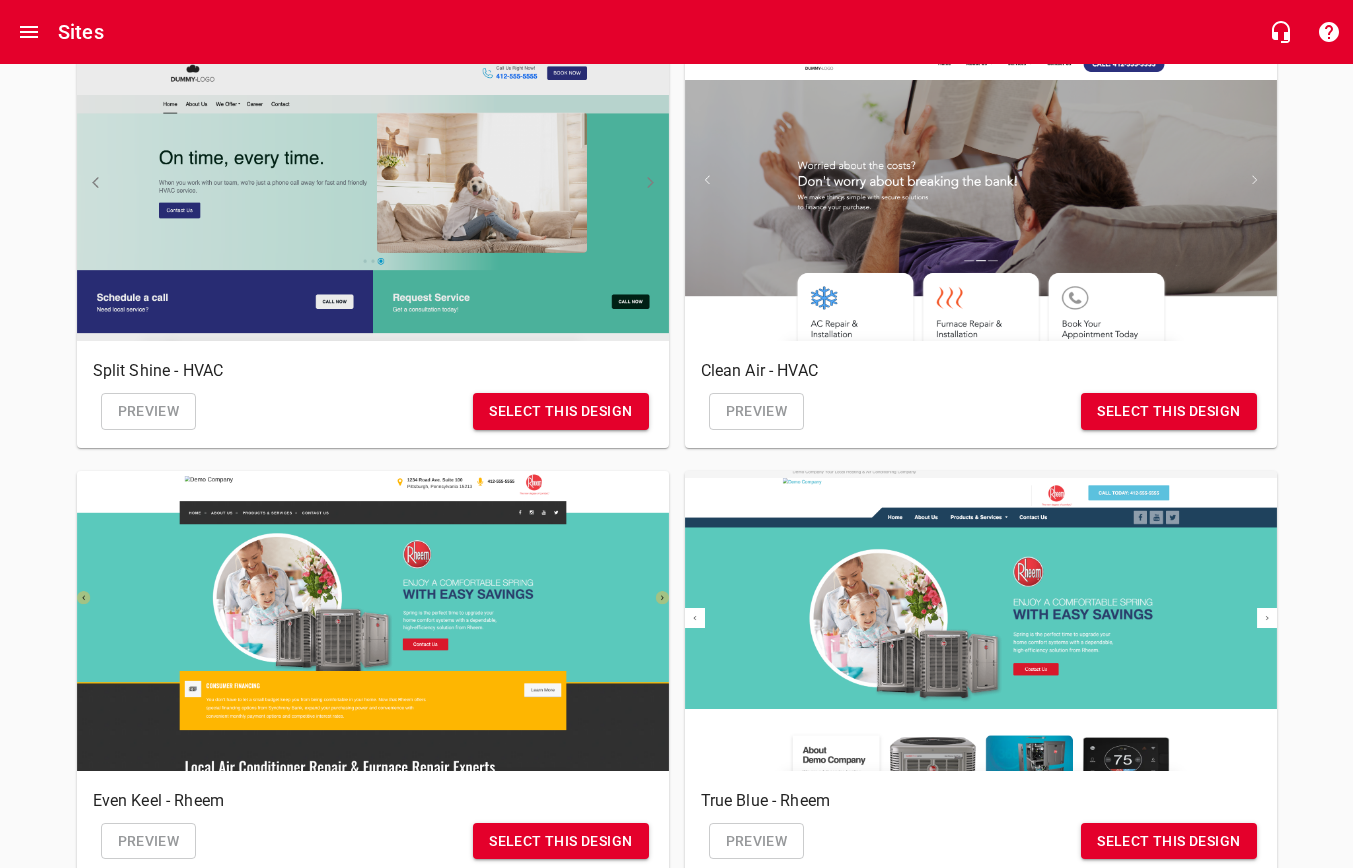 scroll, scrollTop: 652, scrollLeft: 0, axis: vertical 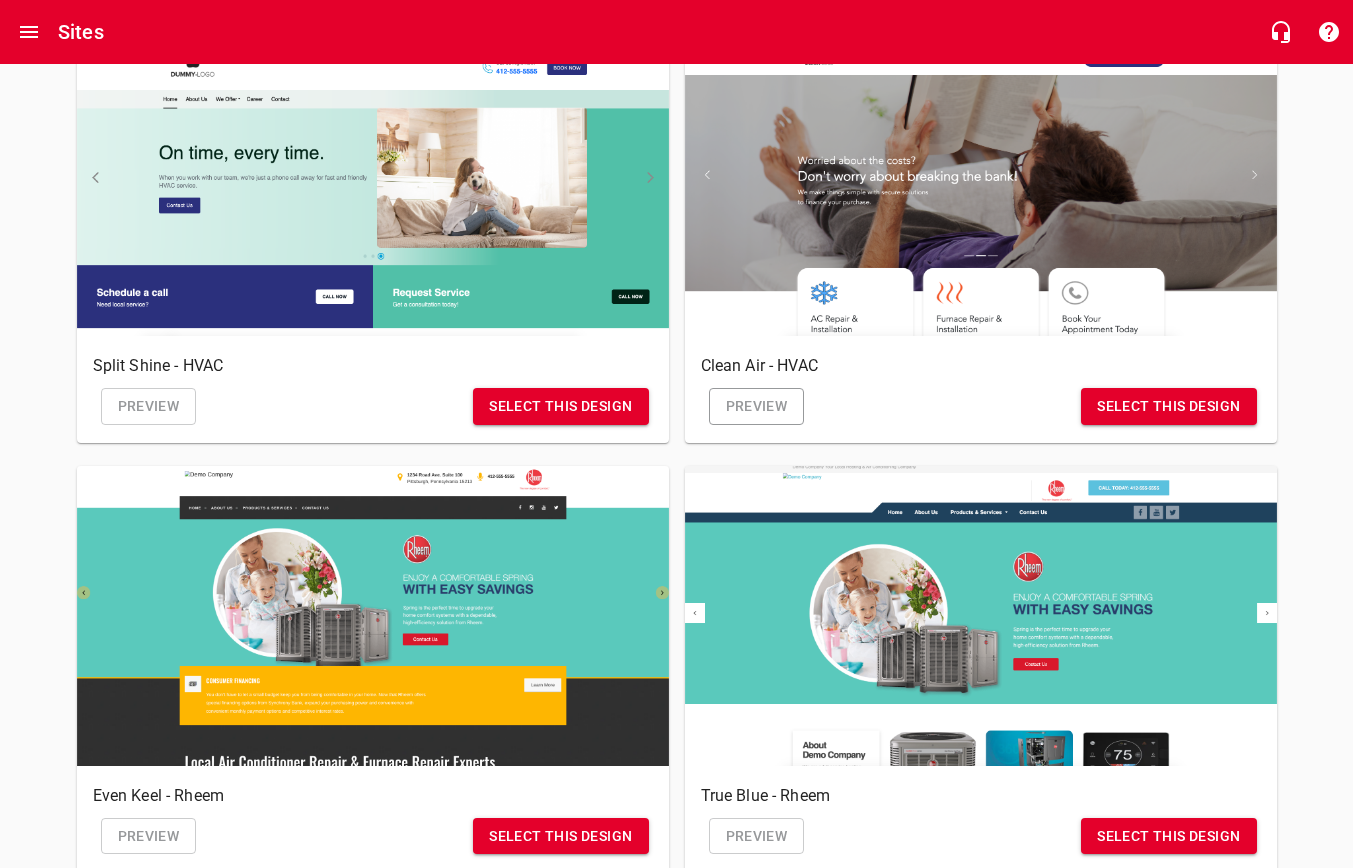 click on "Preview" at bounding box center (757, 406) 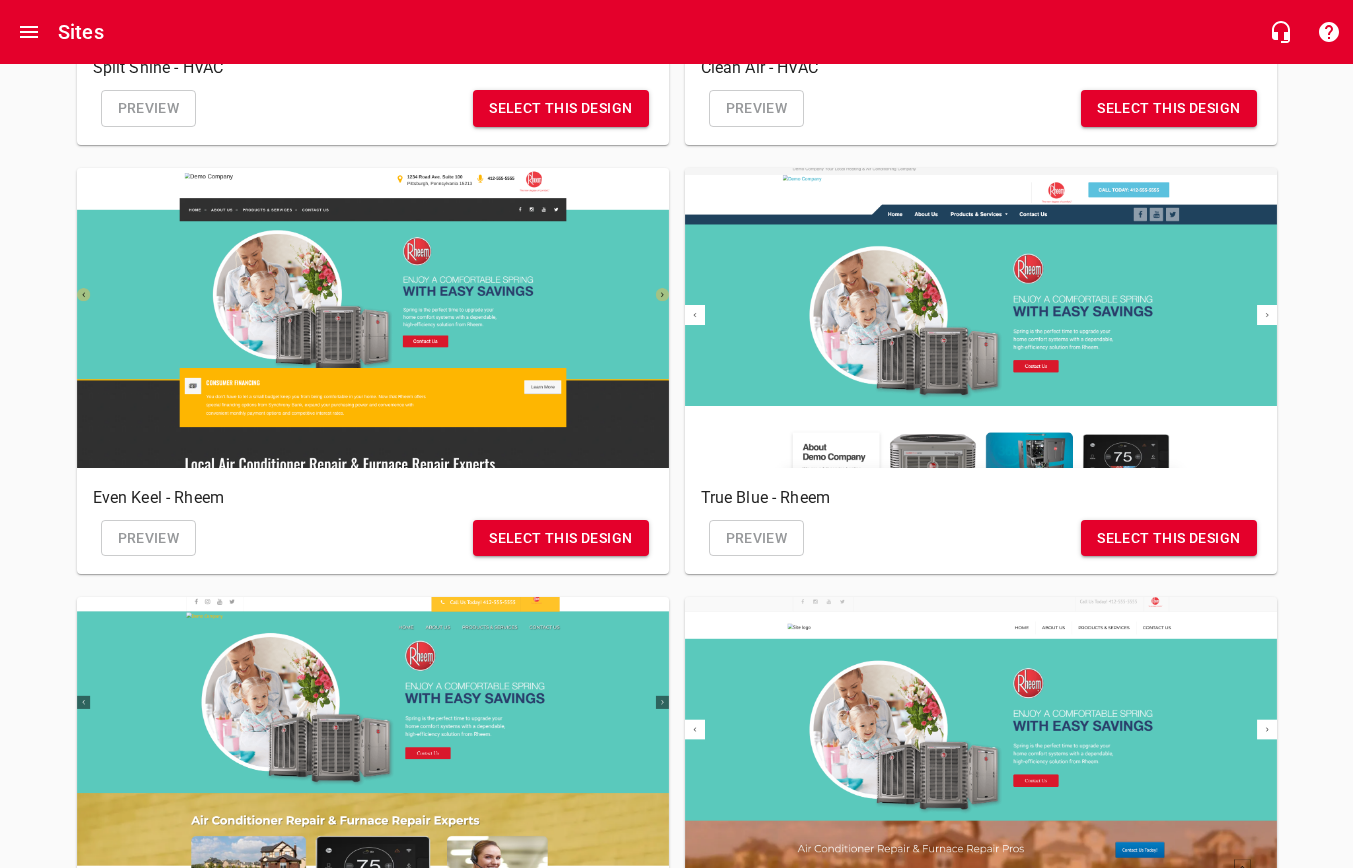 scroll, scrollTop: 951, scrollLeft: 0, axis: vertical 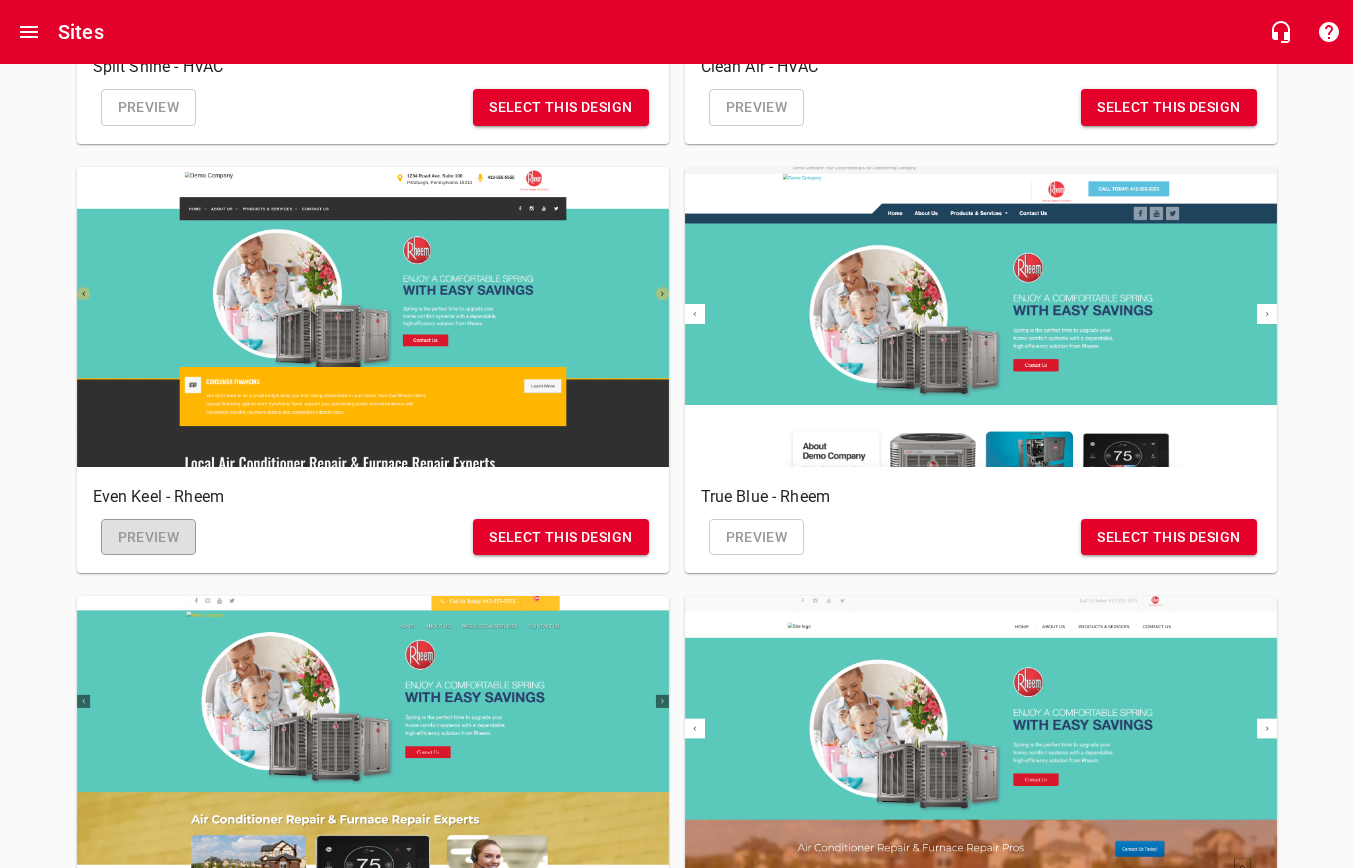 click on "Preview" at bounding box center [149, 537] 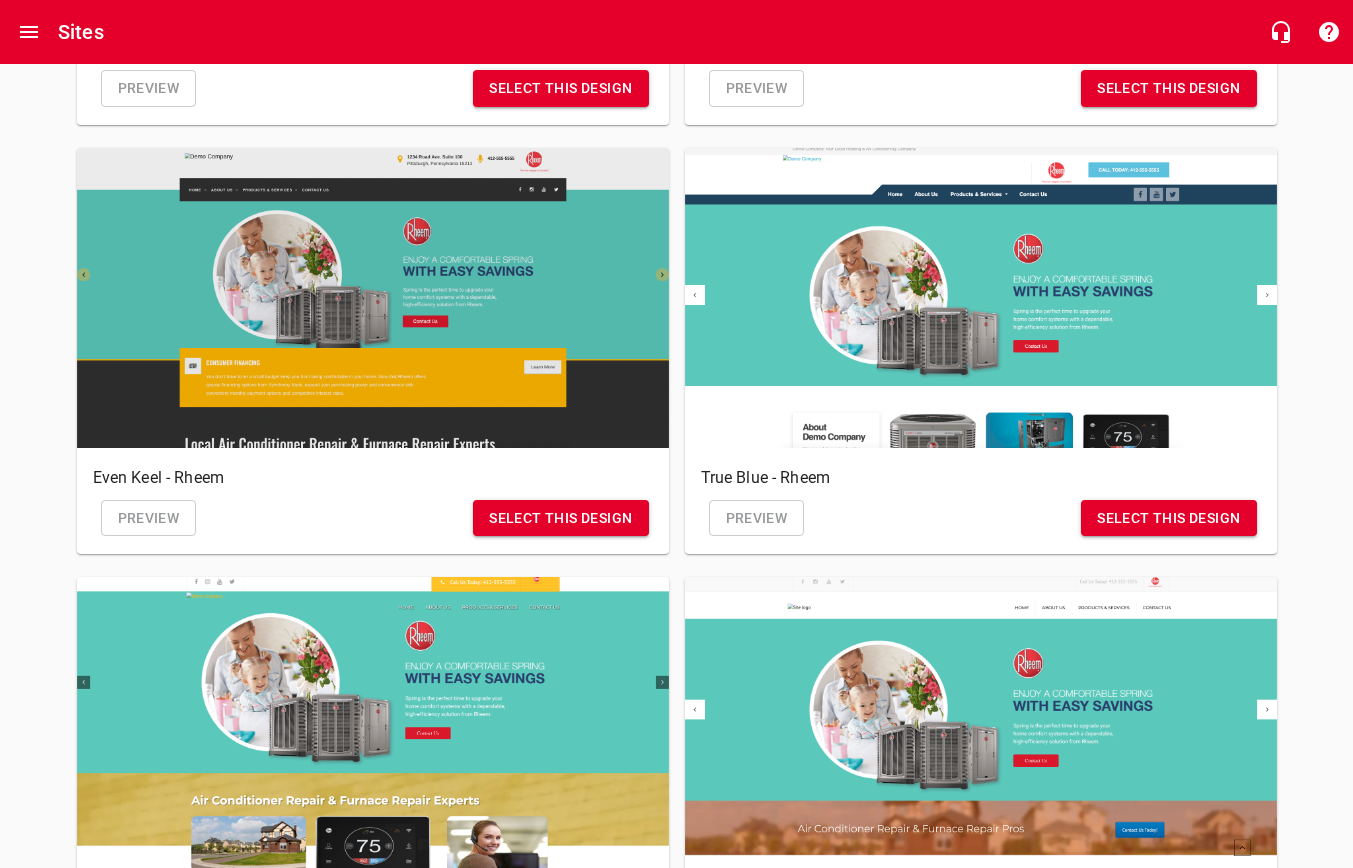 scroll, scrollTop: 971, scrollLeft: 0, axis: vertical 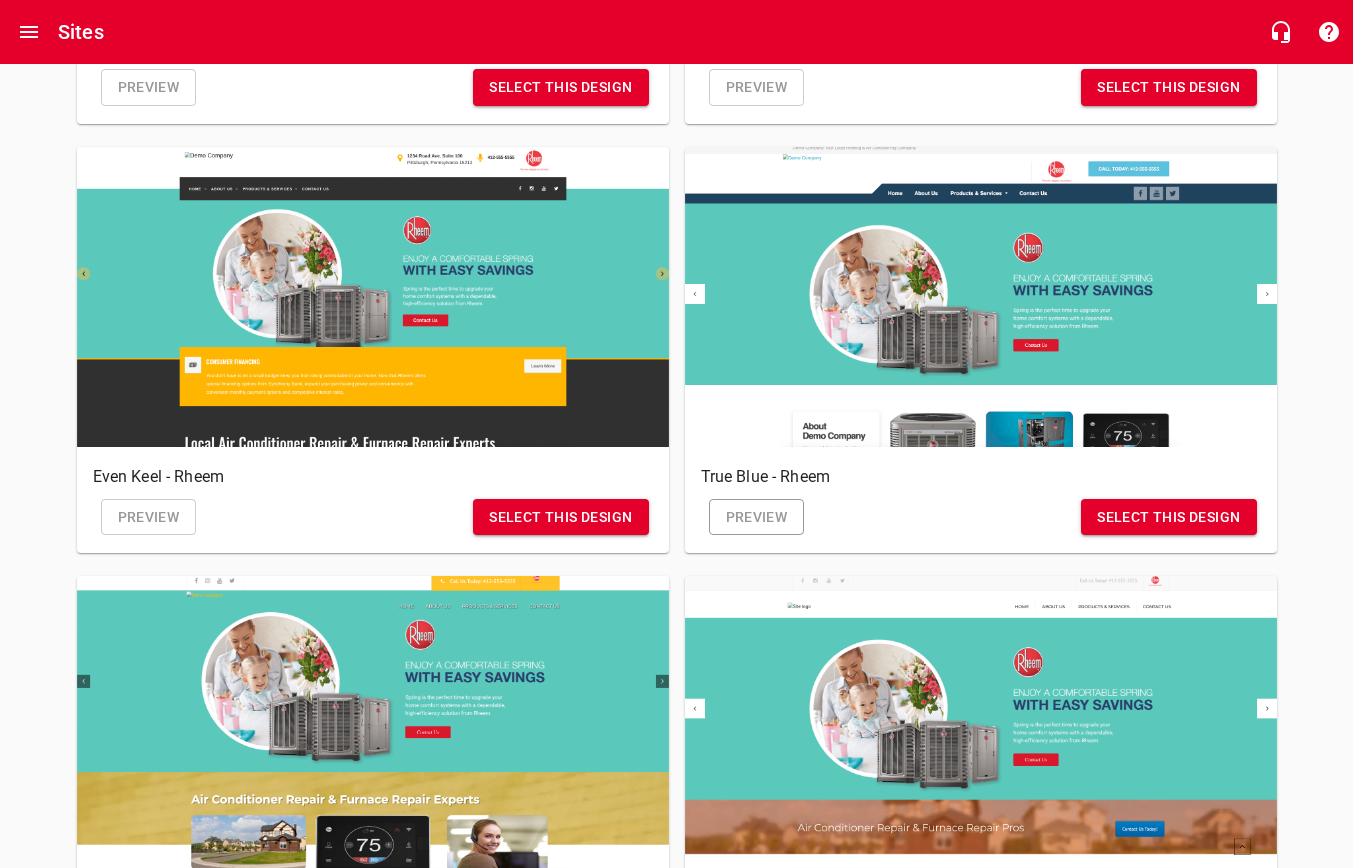 click on "Preview" at bounding box center (757, 517) 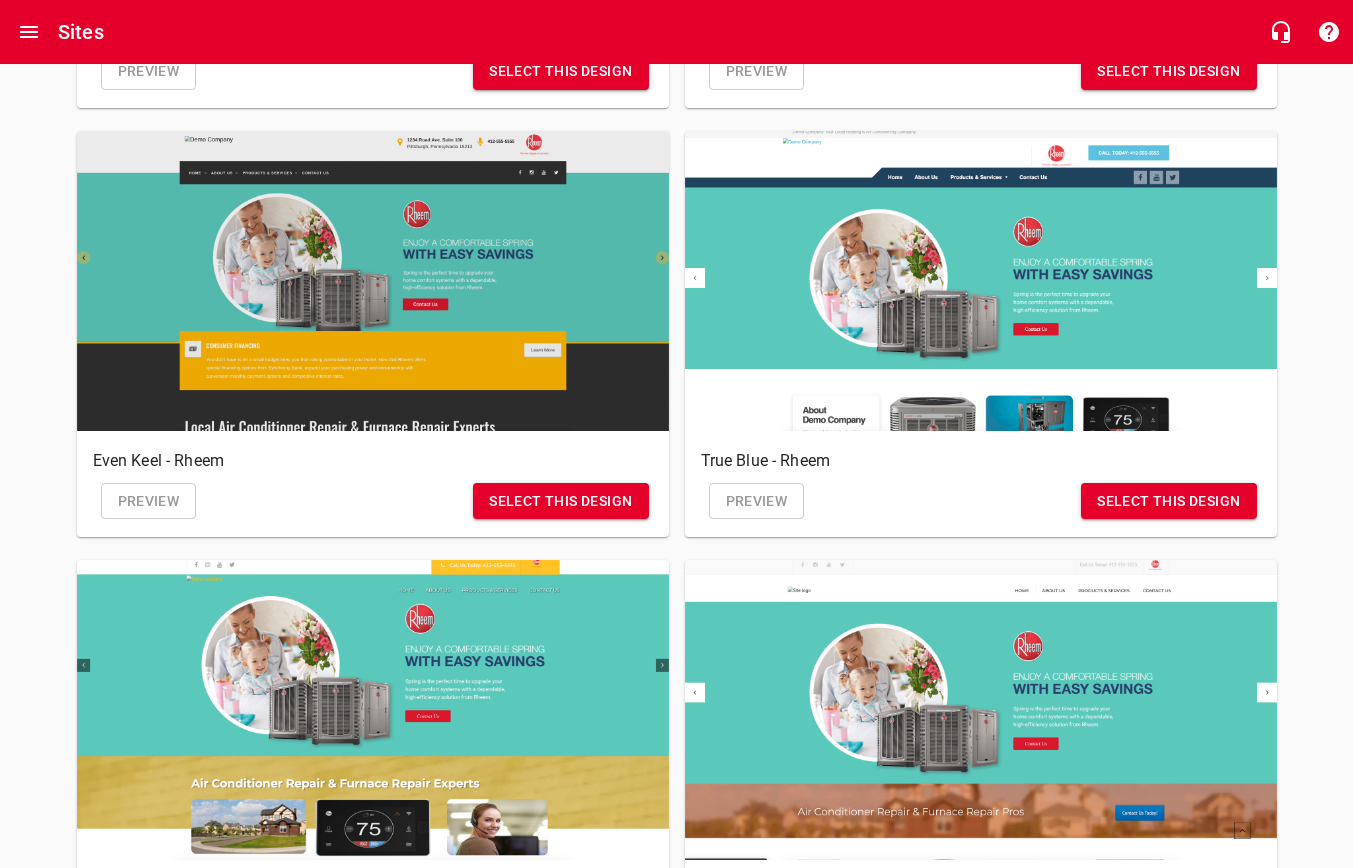 scroll, scrollTop: 981, scrollLeft: 0, axis: vertical 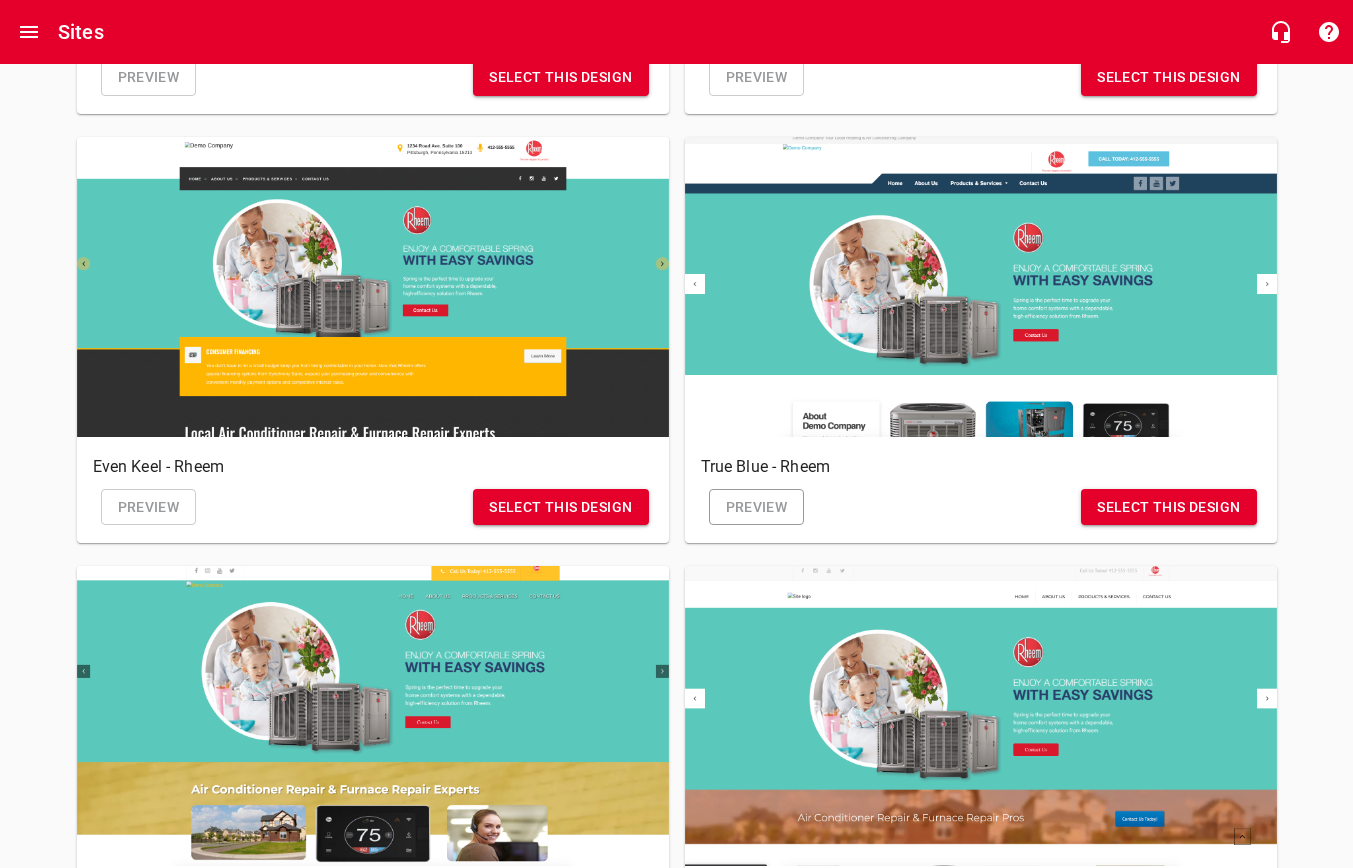 click on "Preview" at bounding box center [757, 507] 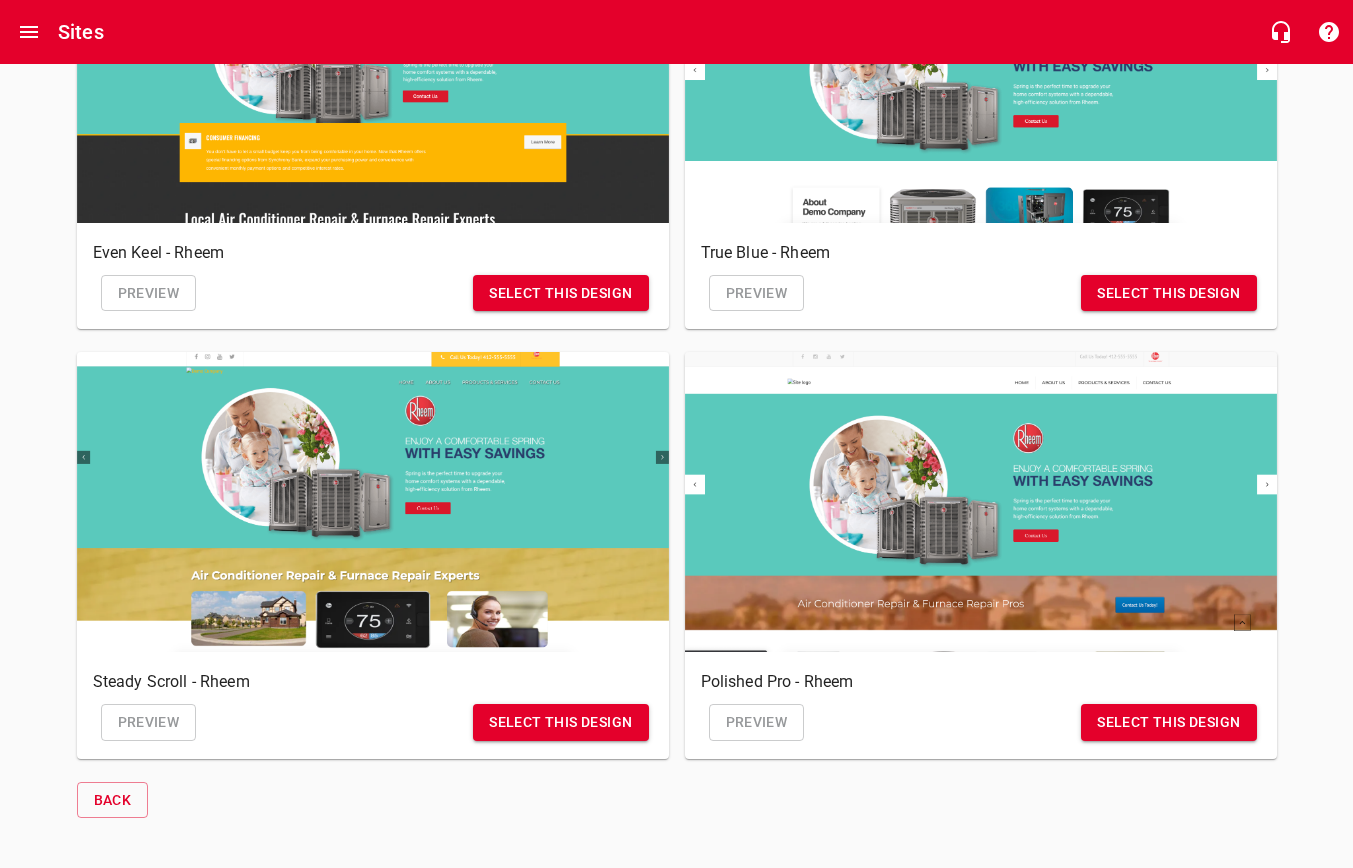 scroll, scrollTop: 1194, scrollLeft: 0, axis: vertical 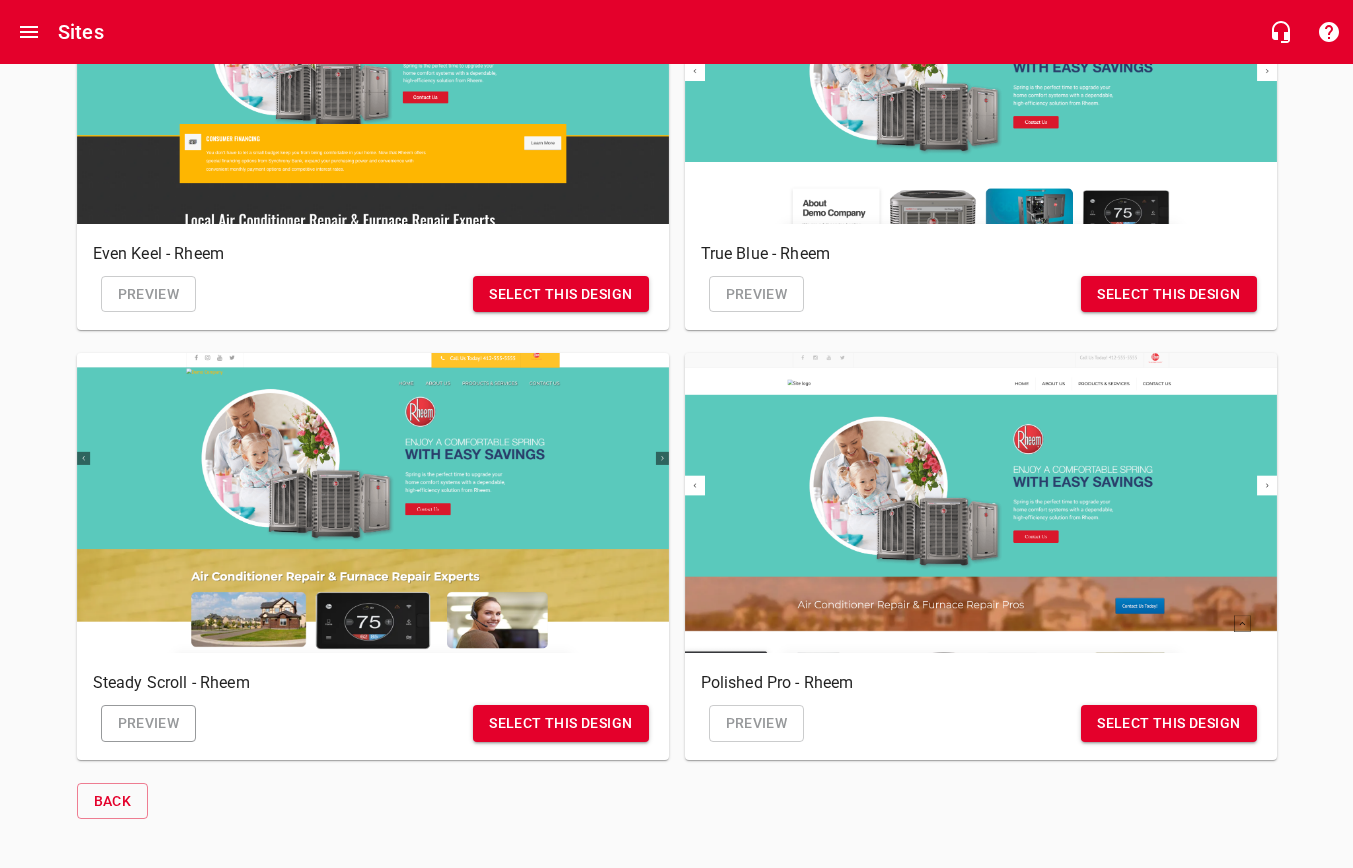 click on "Preview" at bounding box center [149, 723] 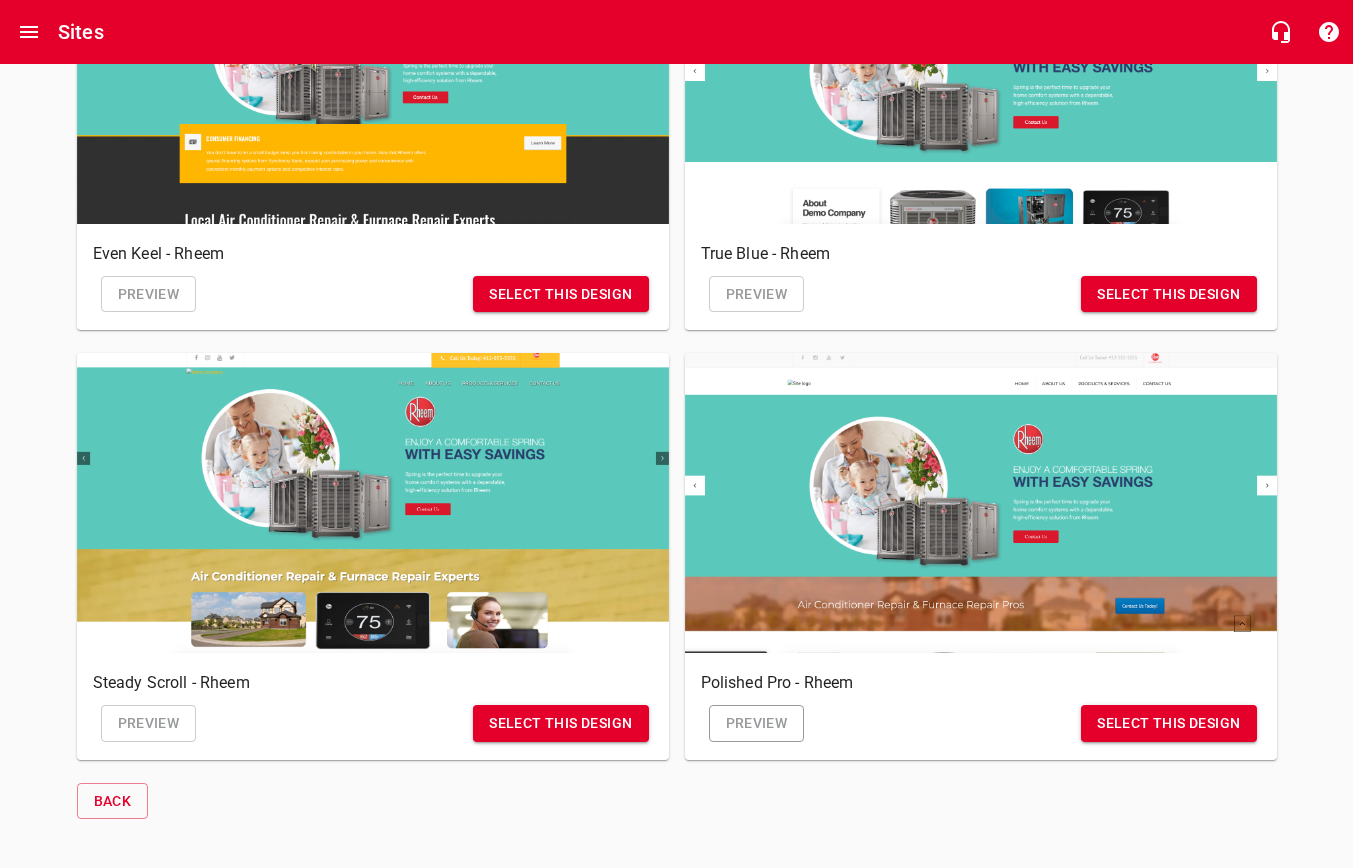 click on "Preview" at bounding box center [757, 723] 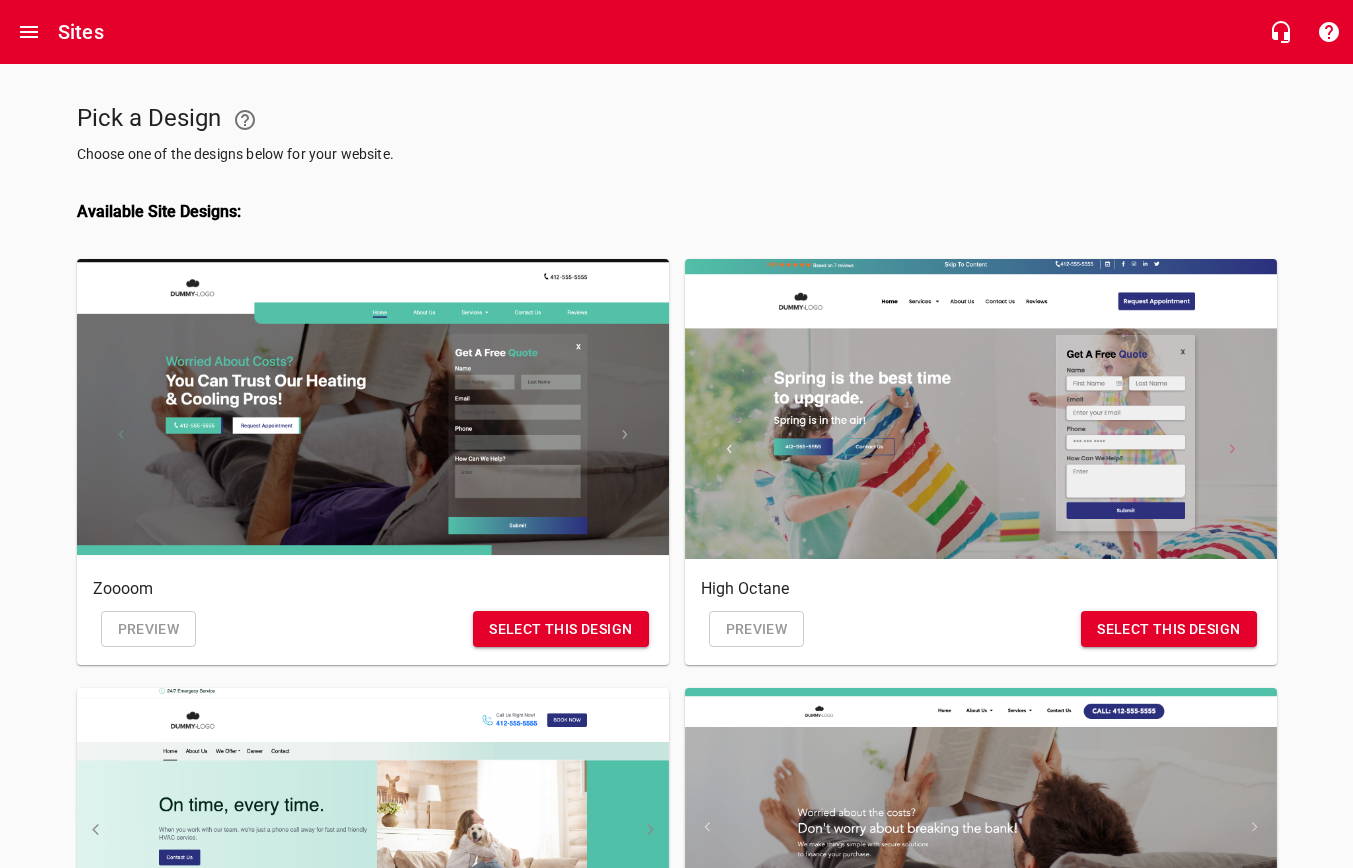 scroll, scrollTop: 0, scrollLeft: 0, axis: both 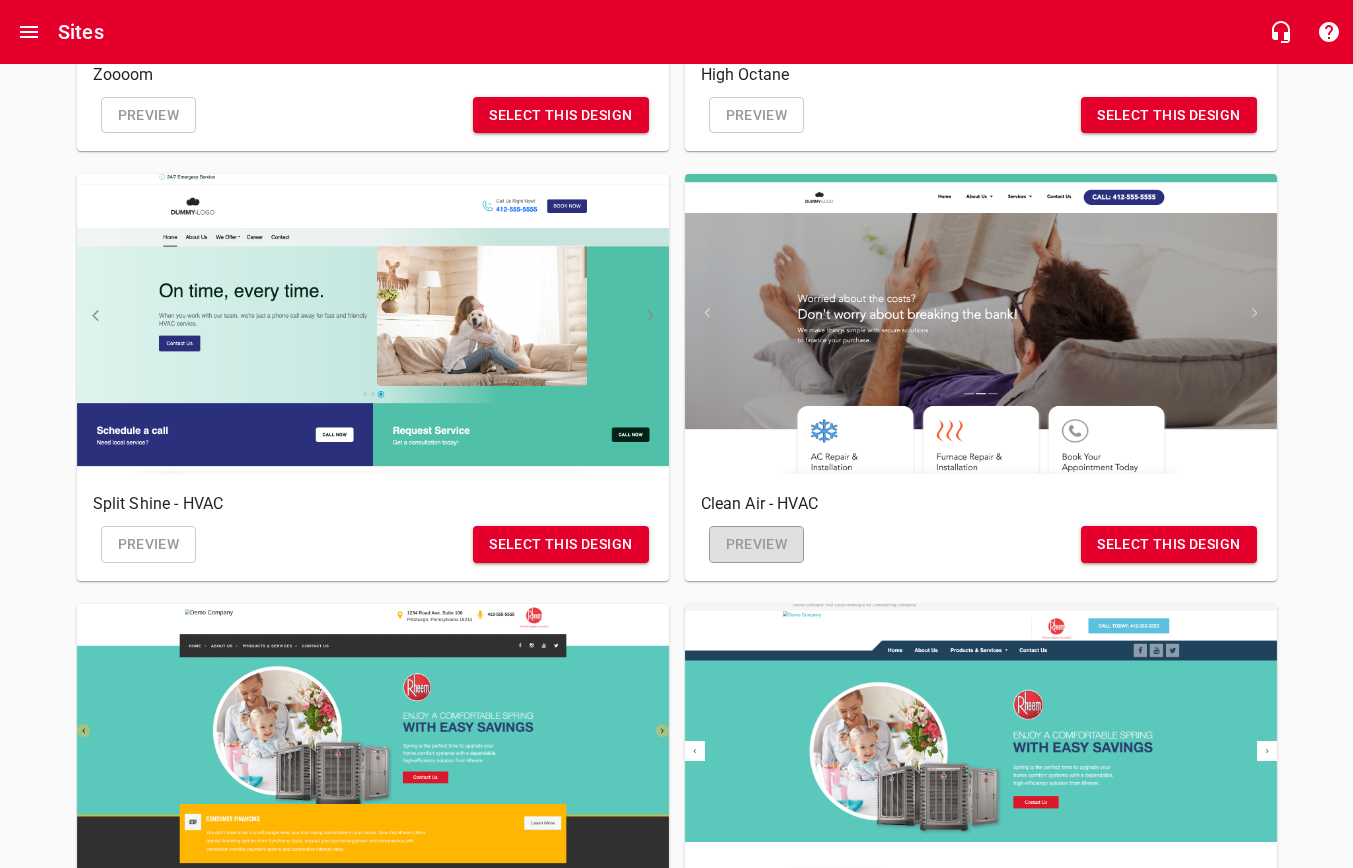 click on "Preview" at bounding box center (757, 544) 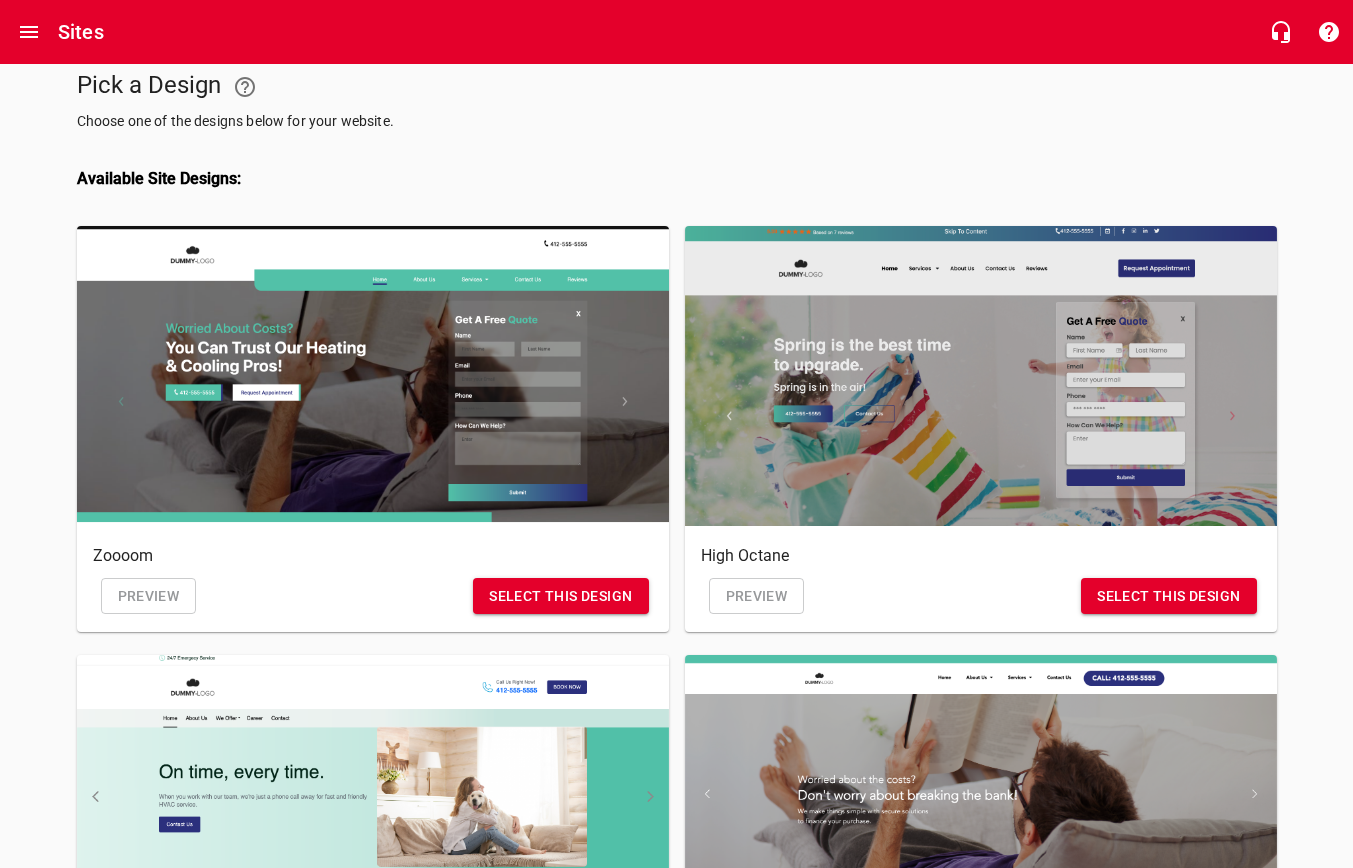 scroll, scrollTop: 35, scrollLeft: 0, axis: vertical 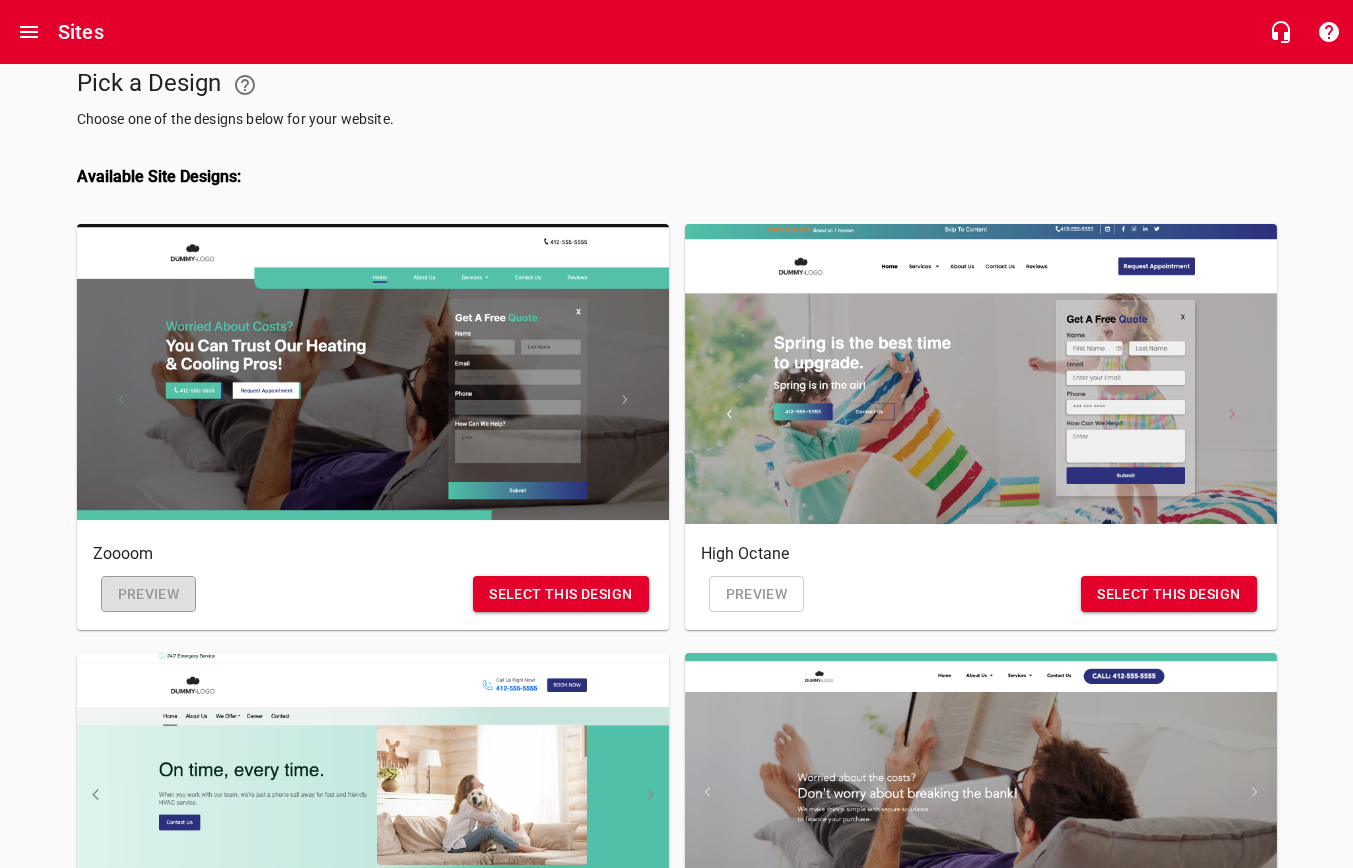 click on "Preview" at bounding box center [149, 594] 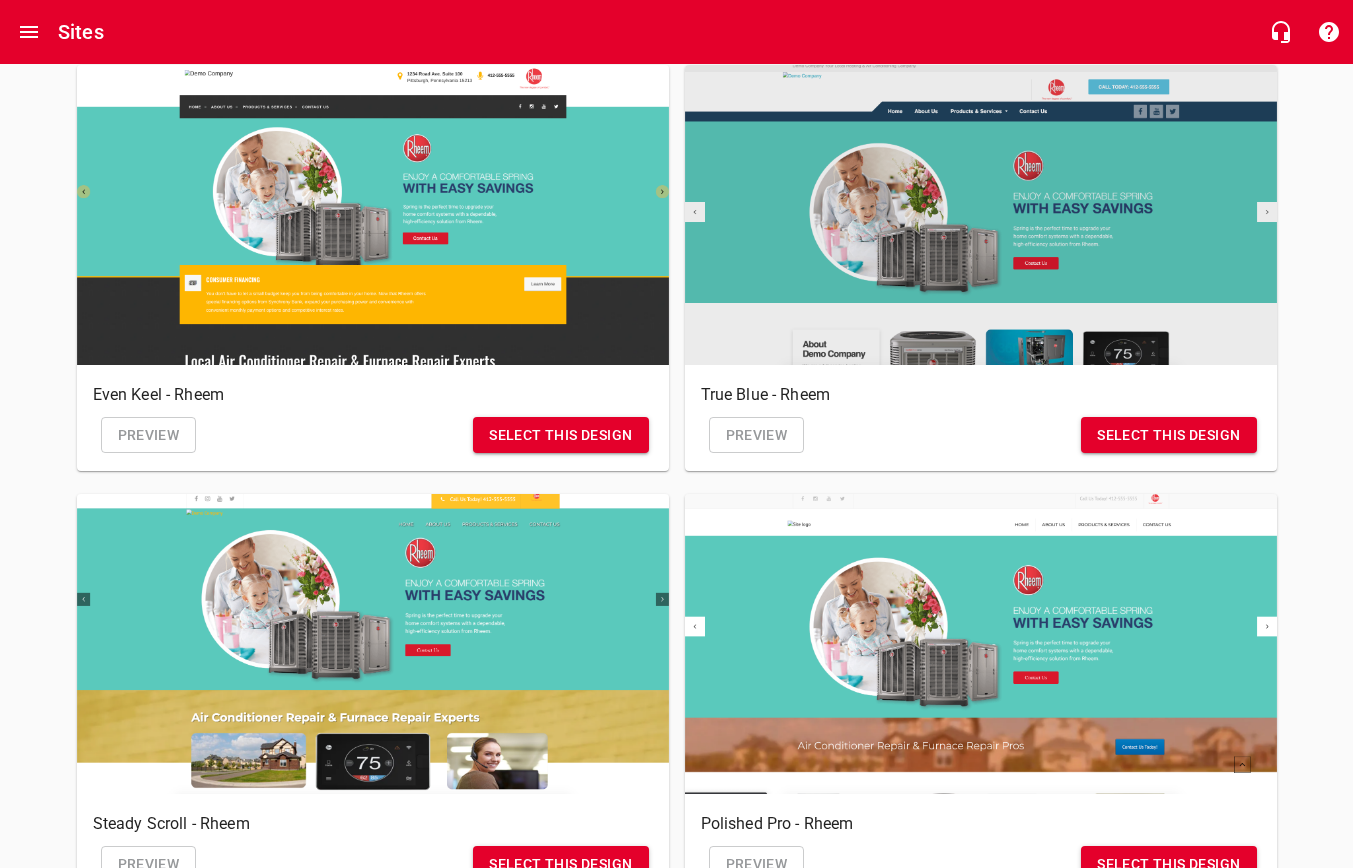 scroll, scrollTop: 1066, scrollLeft: 0, axis: vertical 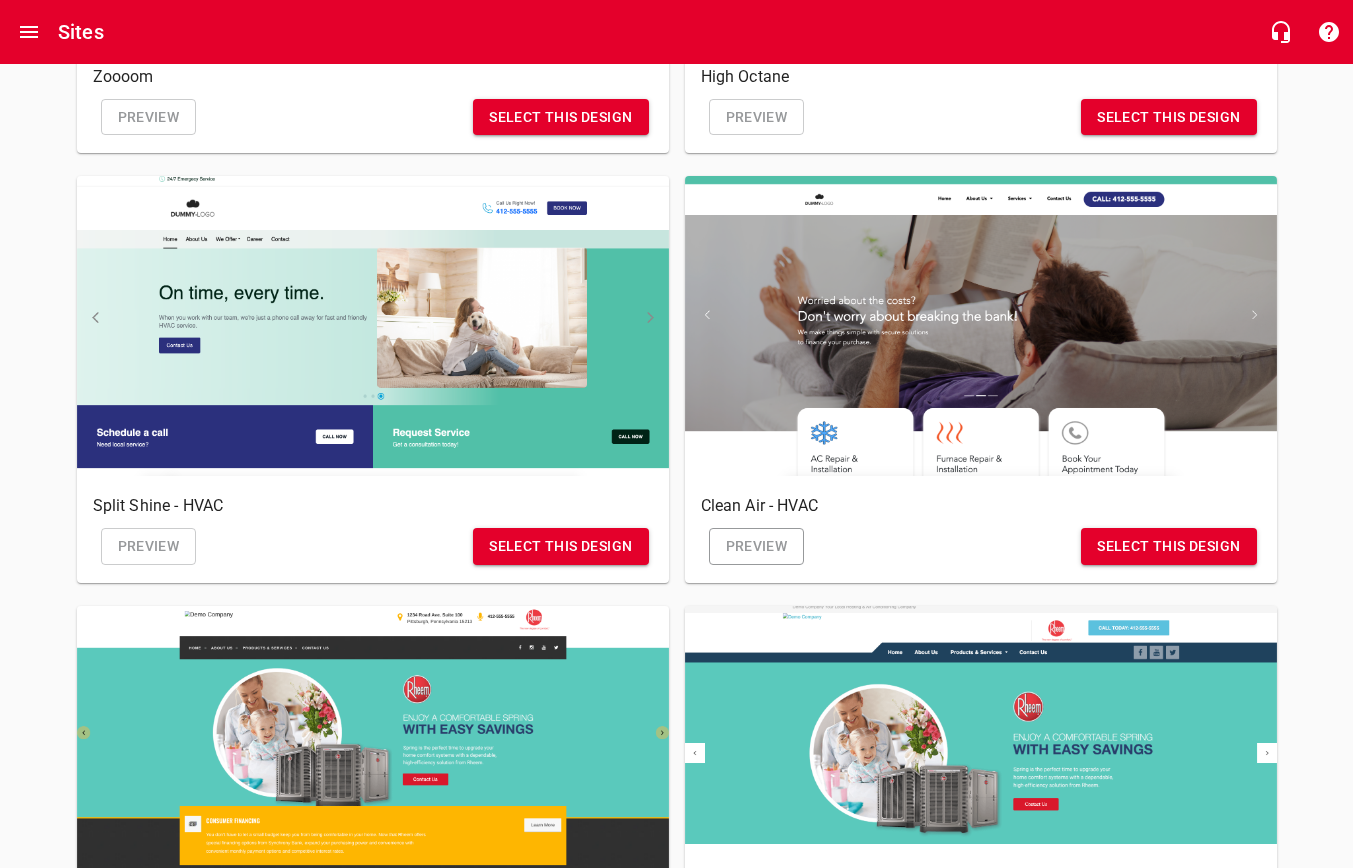 click on "Preview" at bounding box center [757, 546] 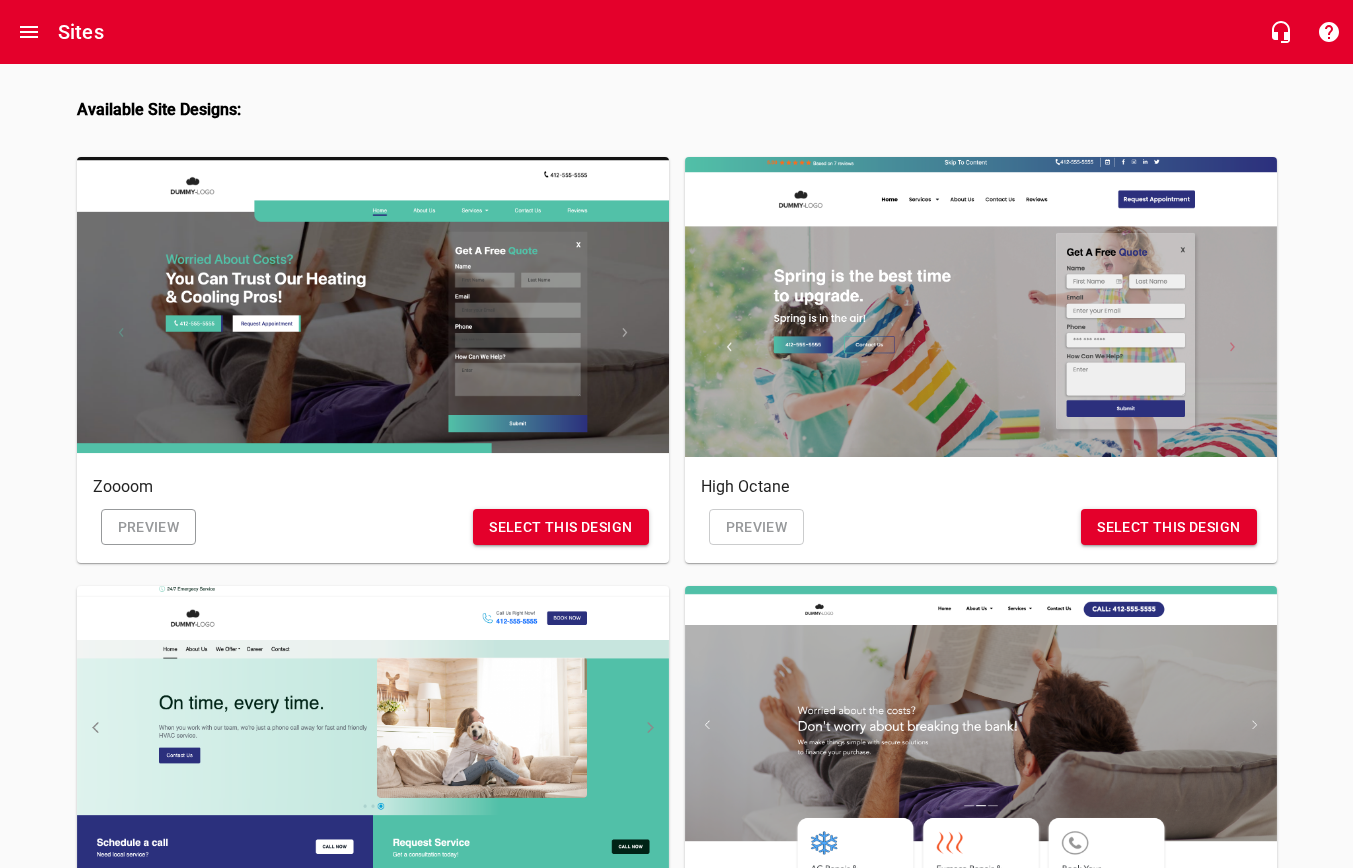 scroll, scrollTop: 102, scrollLeft: 0, axis: vertical 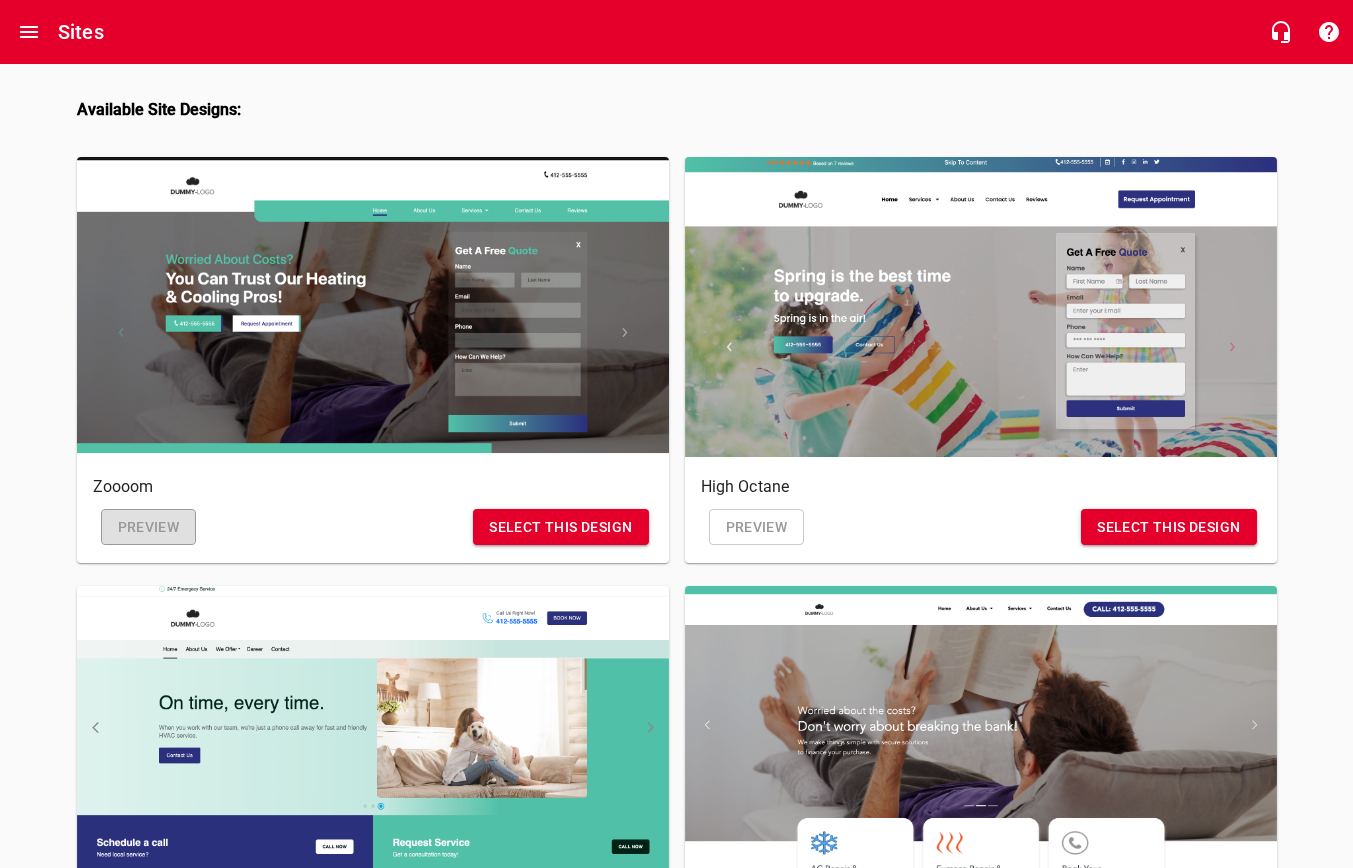 click on "Preview" at bounding box center (149, 527) 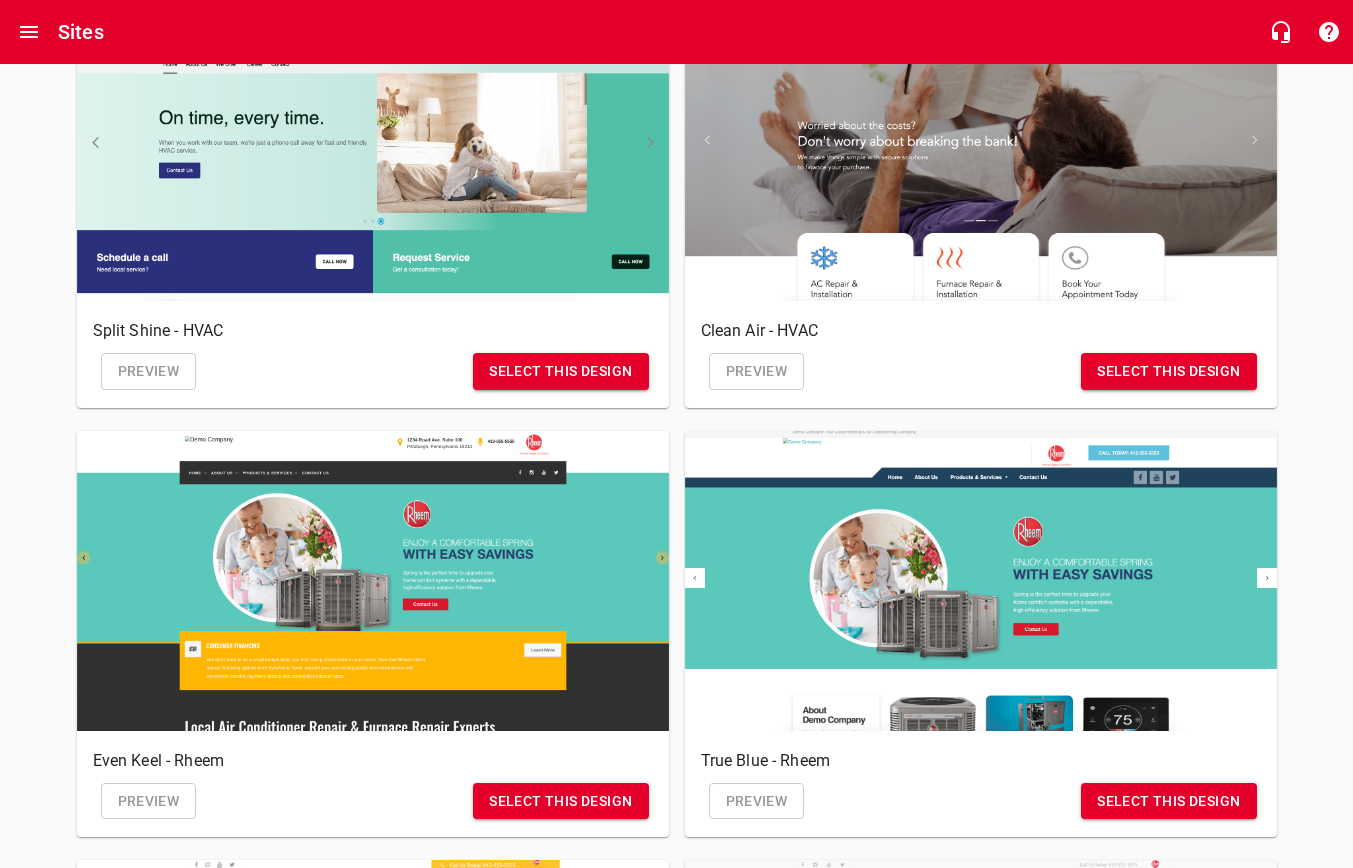 scroll, scrollTop: 710, scrollLeft: 0, axis: vertical 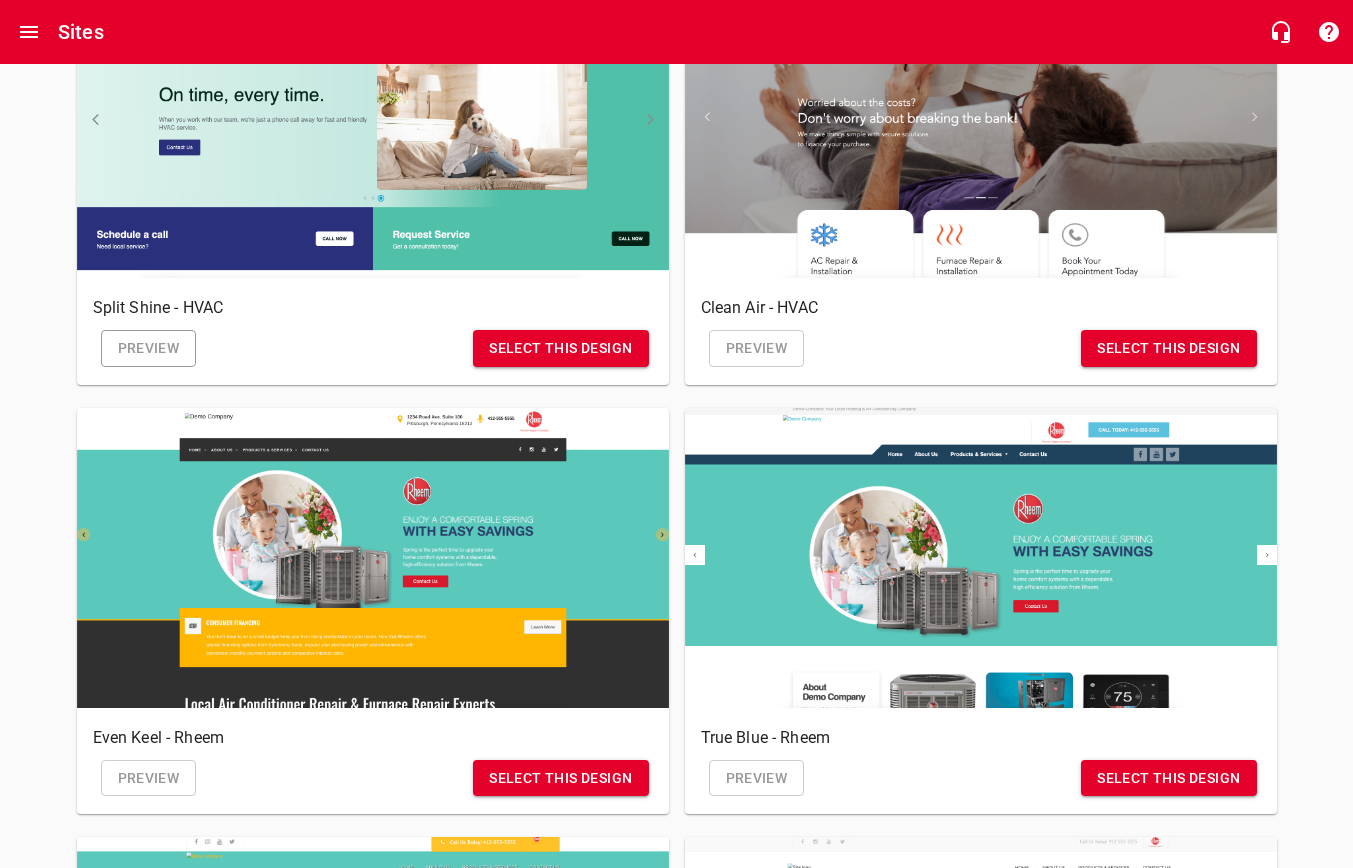 click on "Preview" at bounding box center (149, 348) 